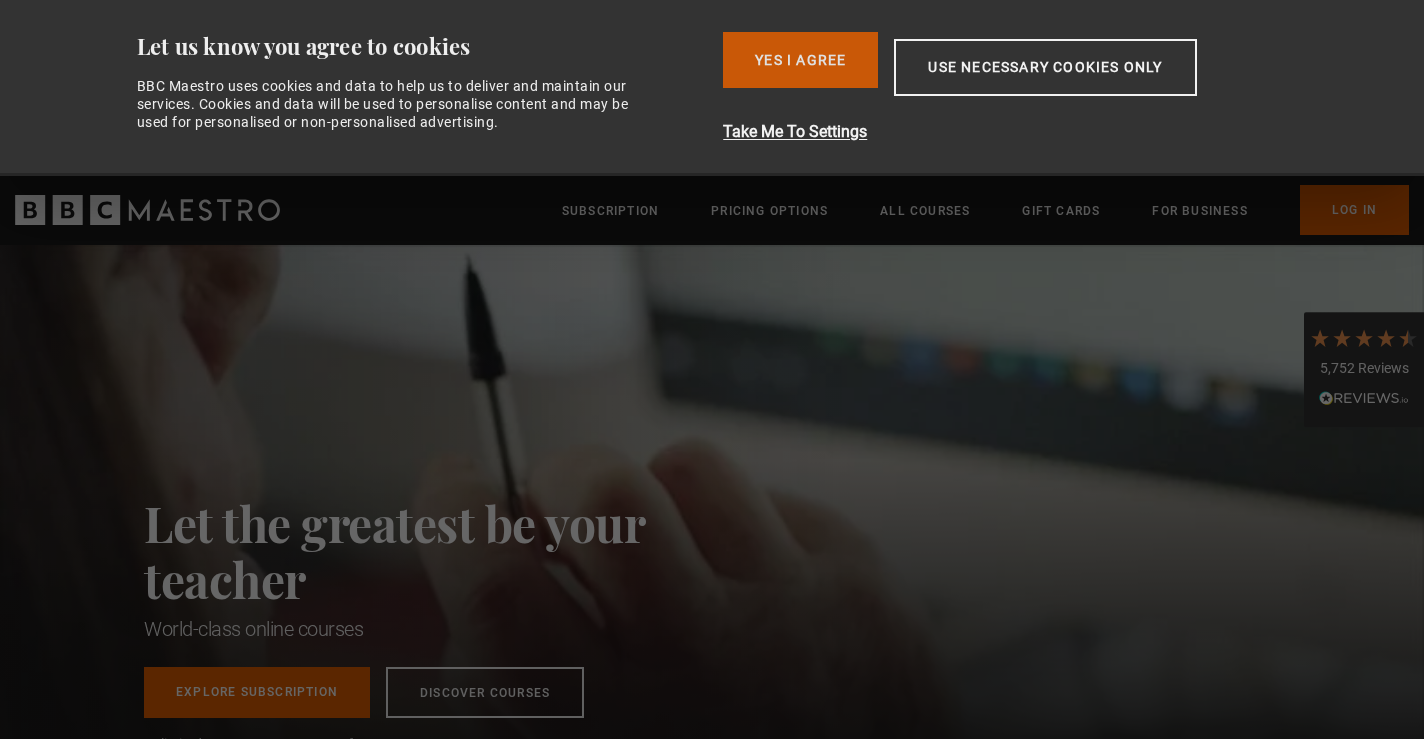 scroll, scrollTop: 0, scrollLeft: 0, axis: both 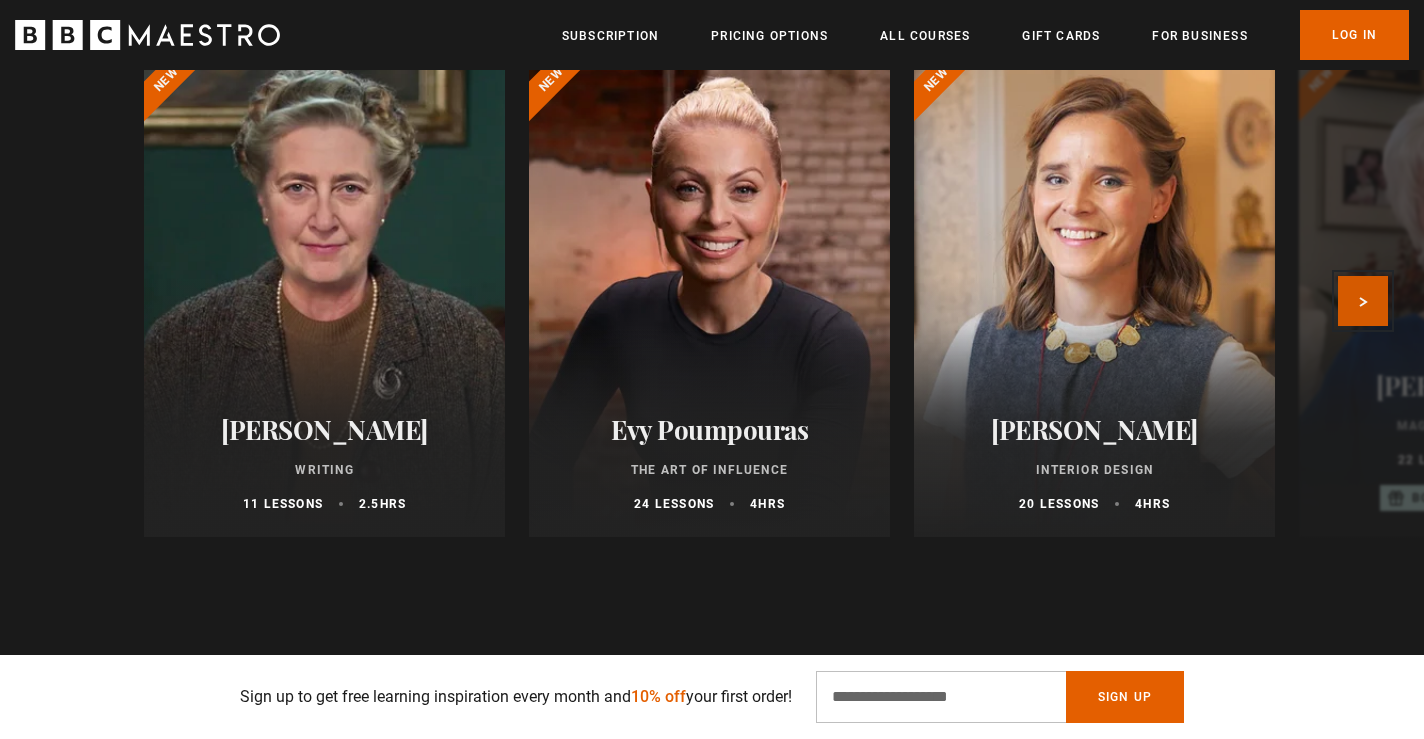 click on "Next" at bounding box center (1363, 301) 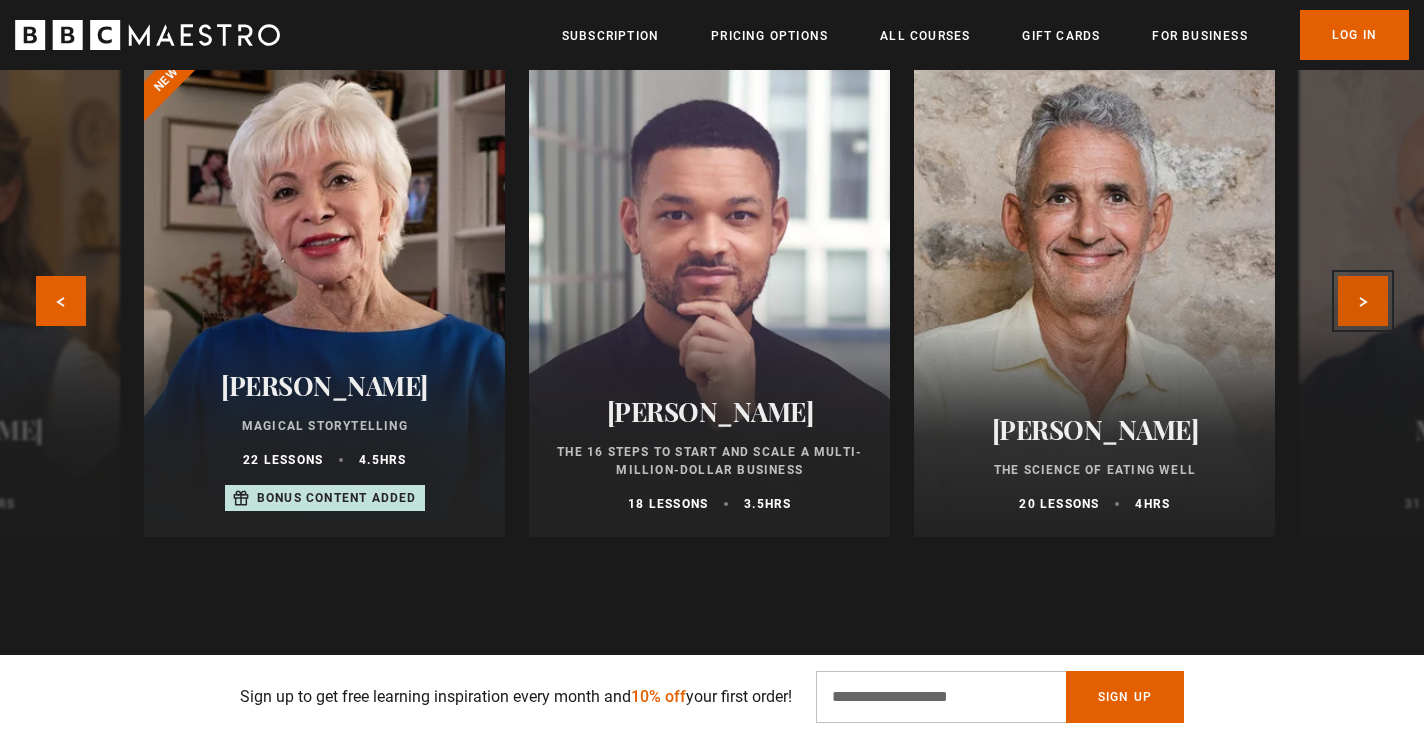click on "Next" at bounding box center (1363, 301) 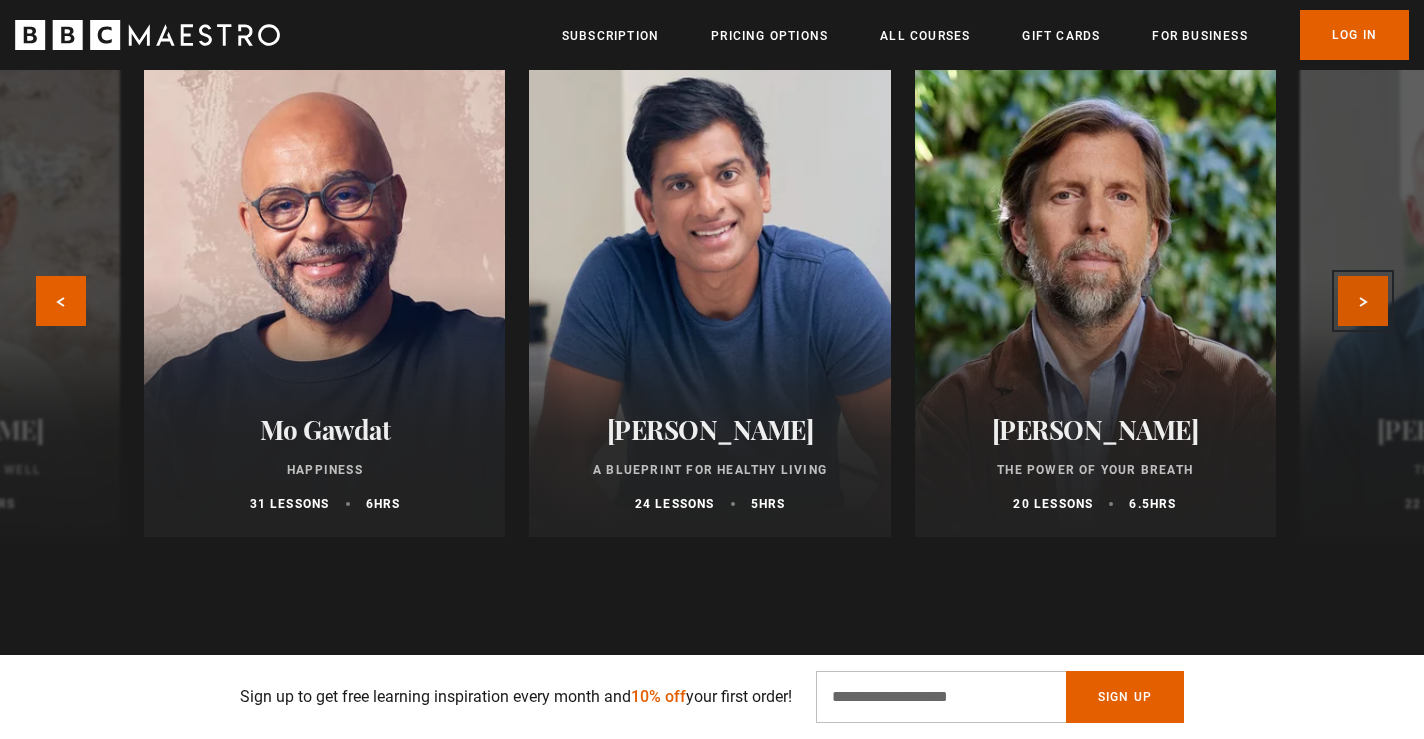 click on "Next" at bounding box center [1363, 301] 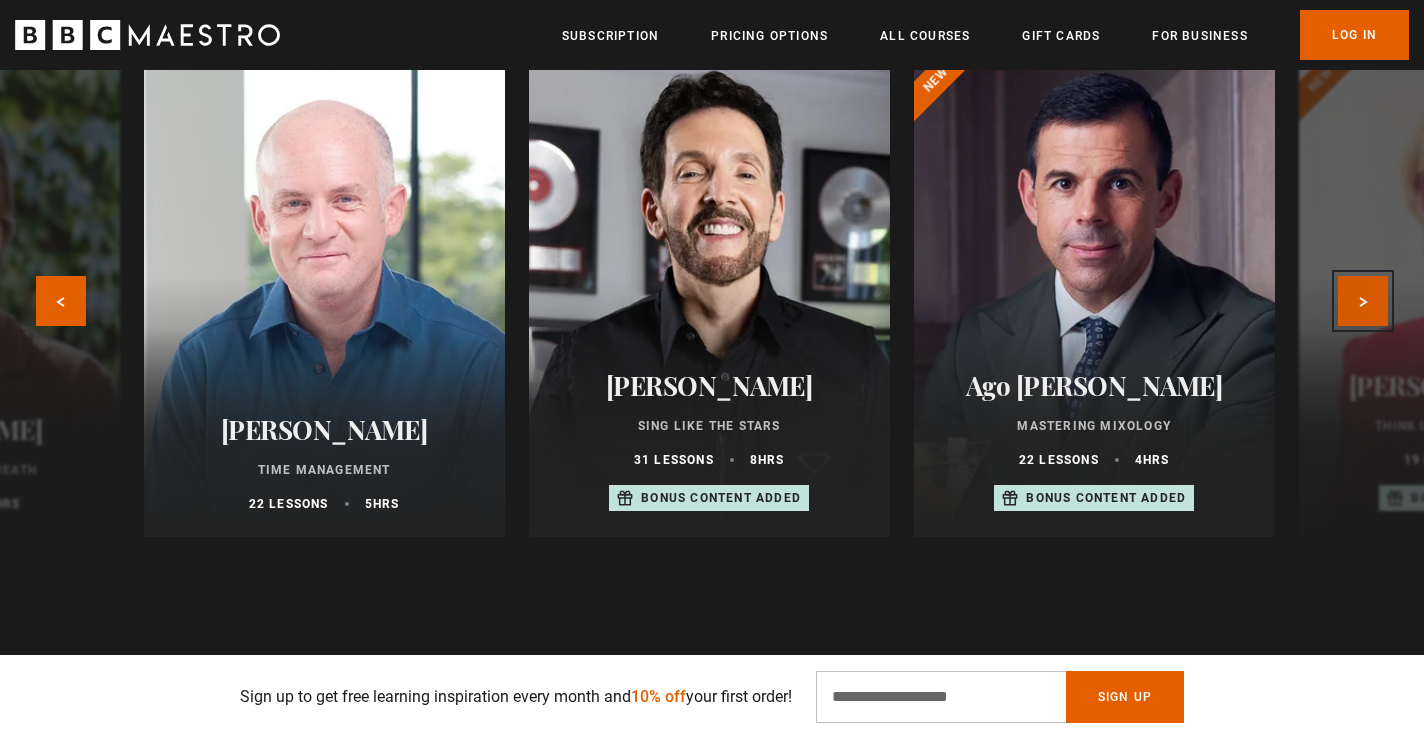 scroll, scrollTop: 0, scrollLeft: 786, axis: horizontal 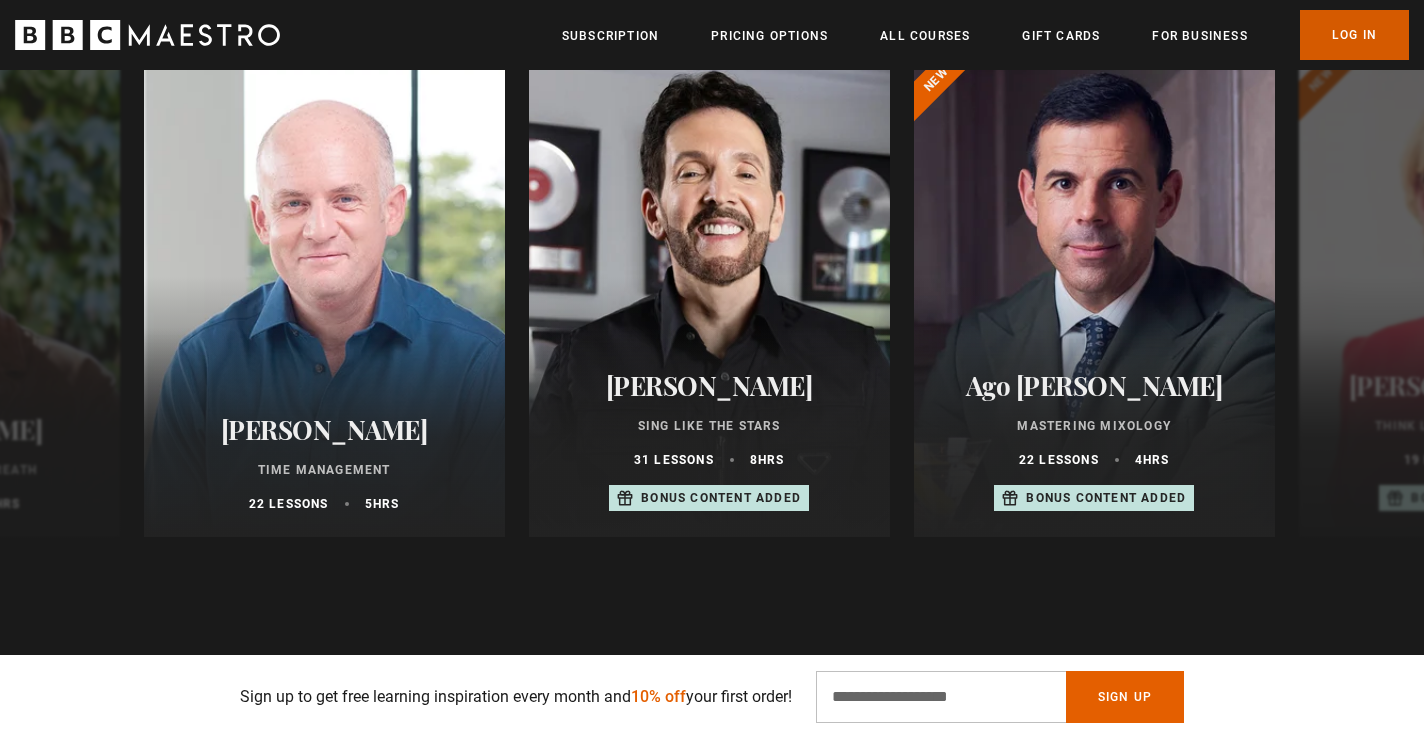 click on "Log In" at bounding box center (1354, 35) 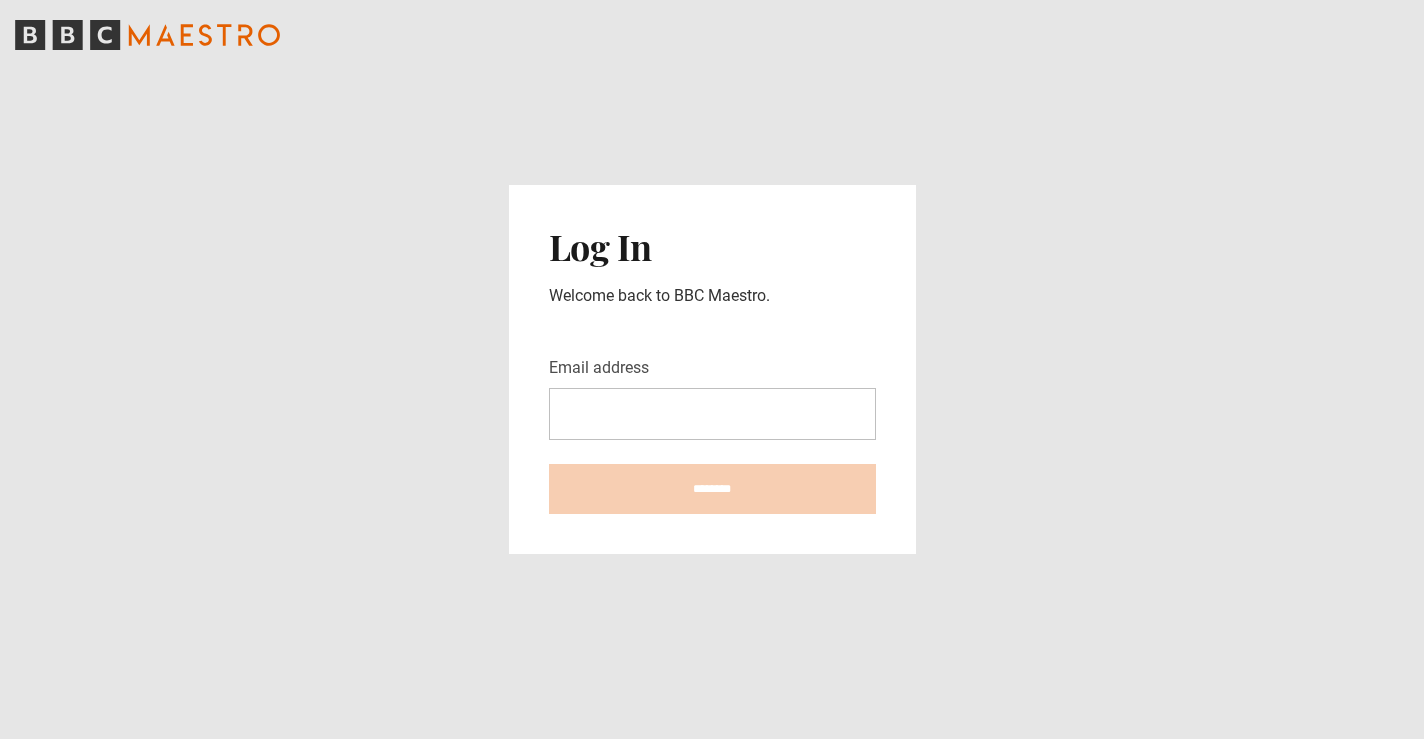 scroll, scrollTop: 0, scrollLeft: 0, axis: both 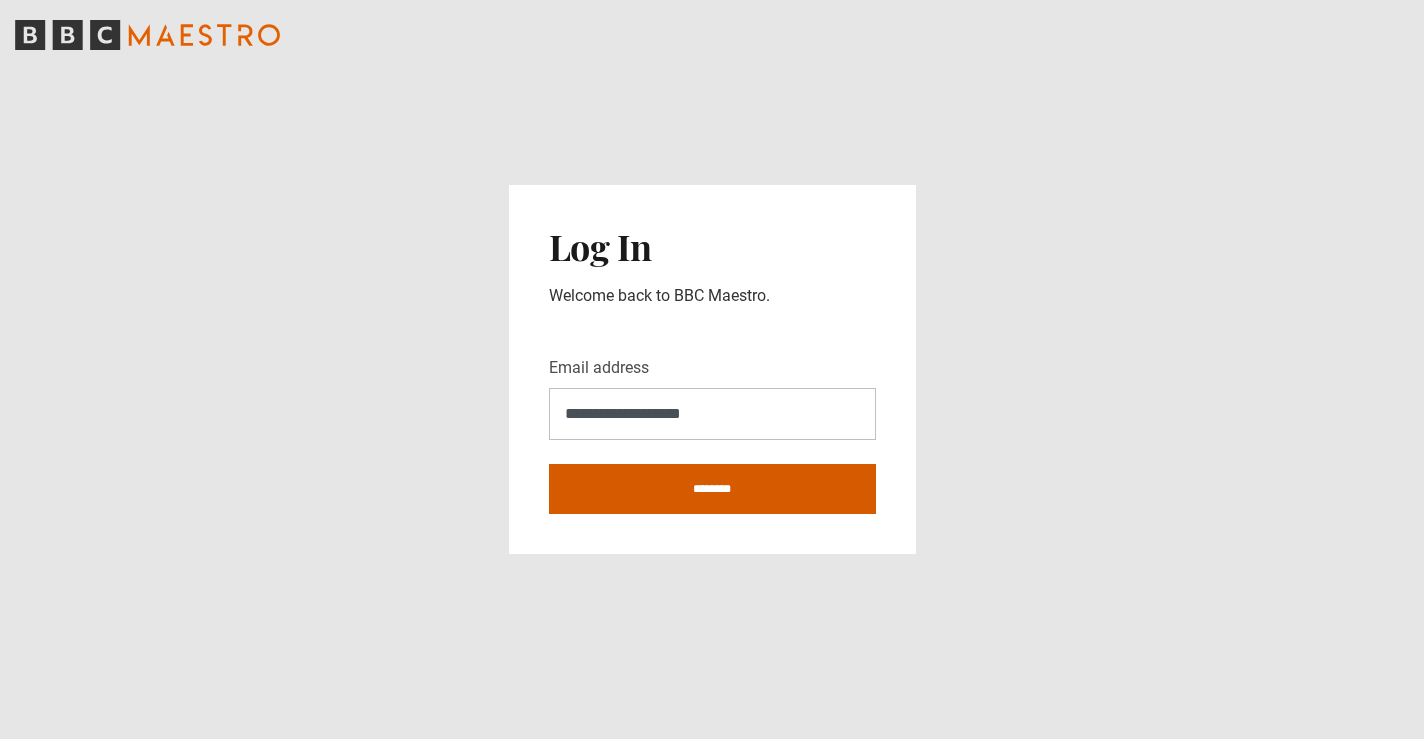click on "********" at bounding box center (712, 489) 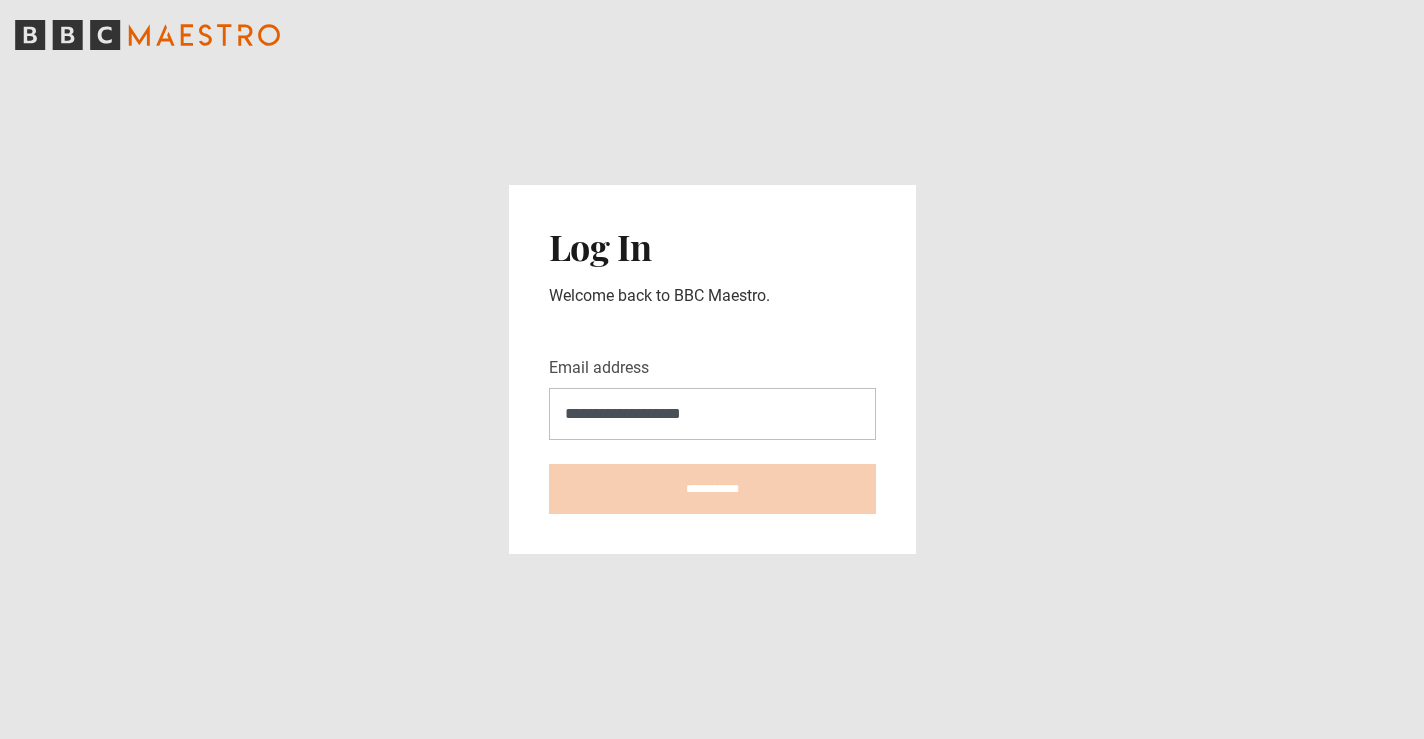 type on "**********" 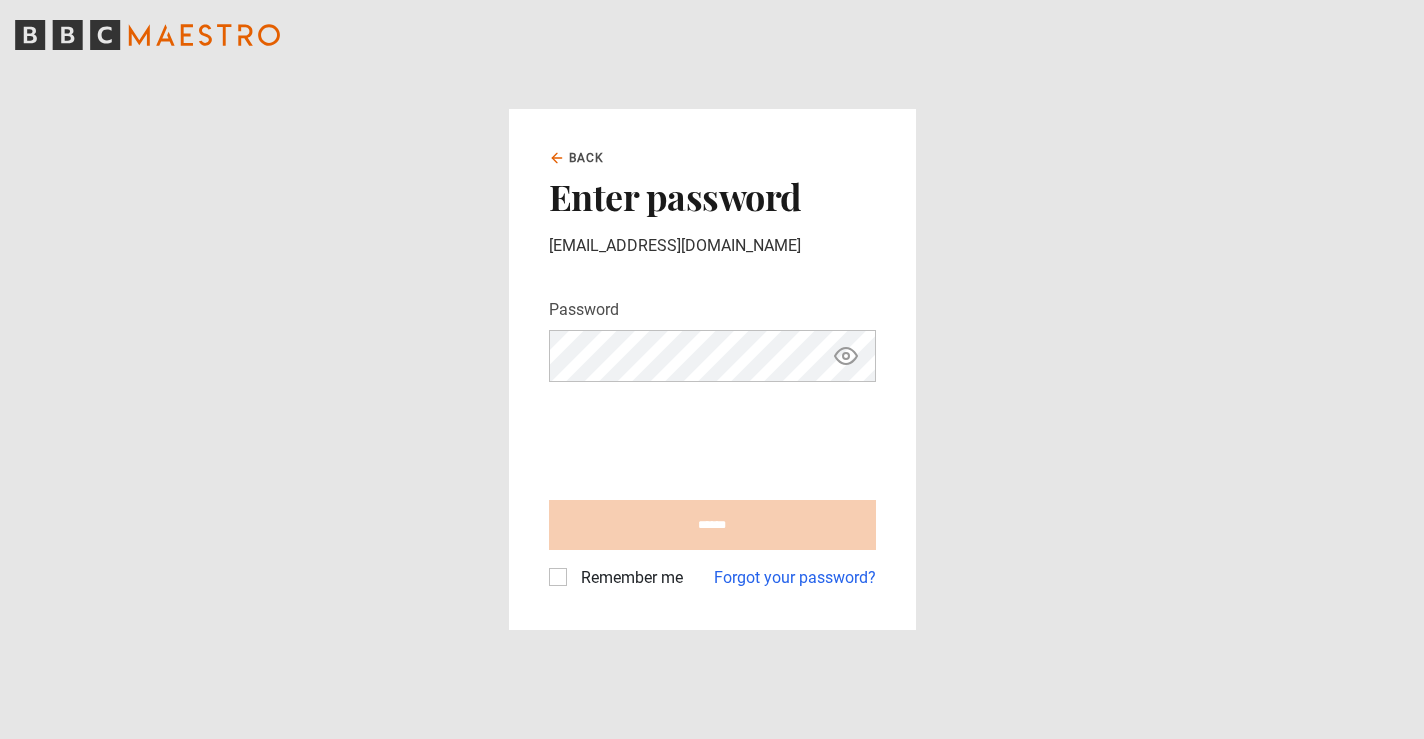 scroll, scrollTop: 0, scrollLeft: 0, axis: both 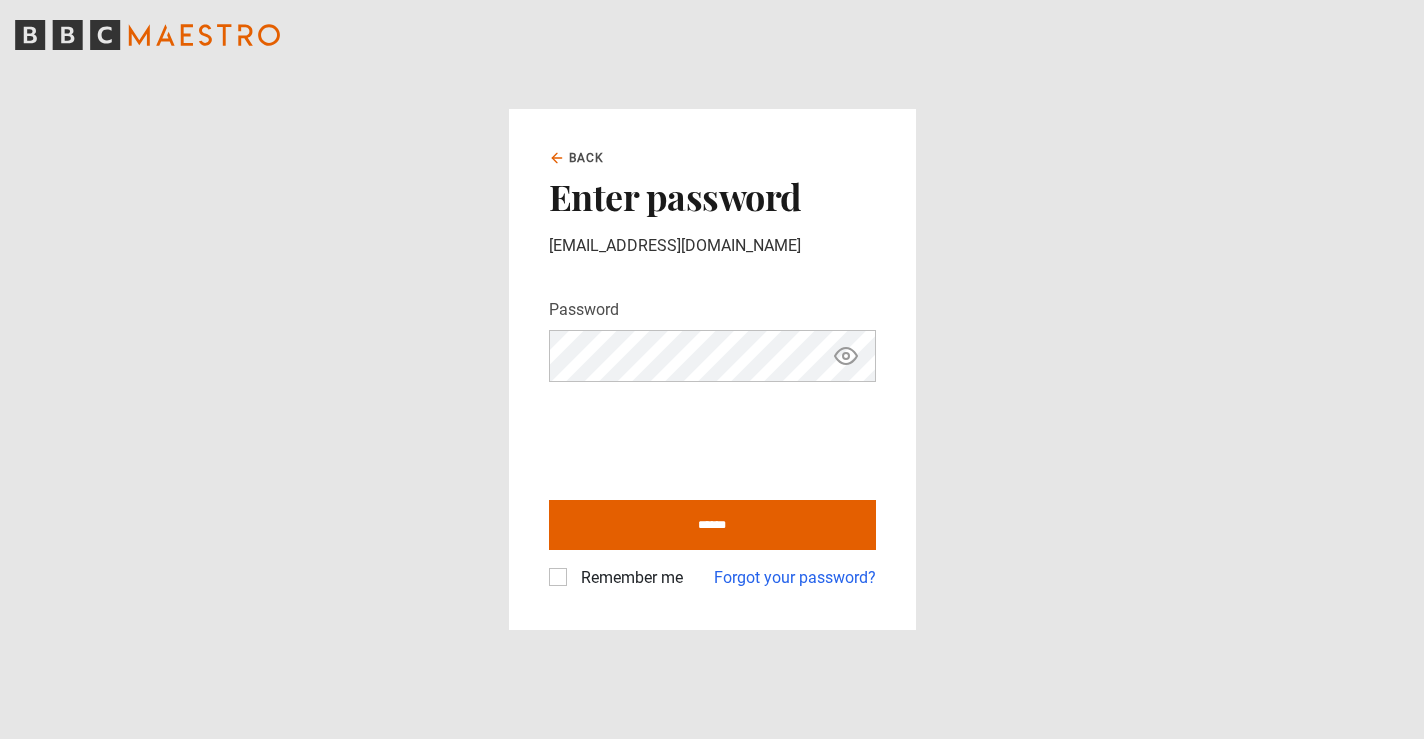click 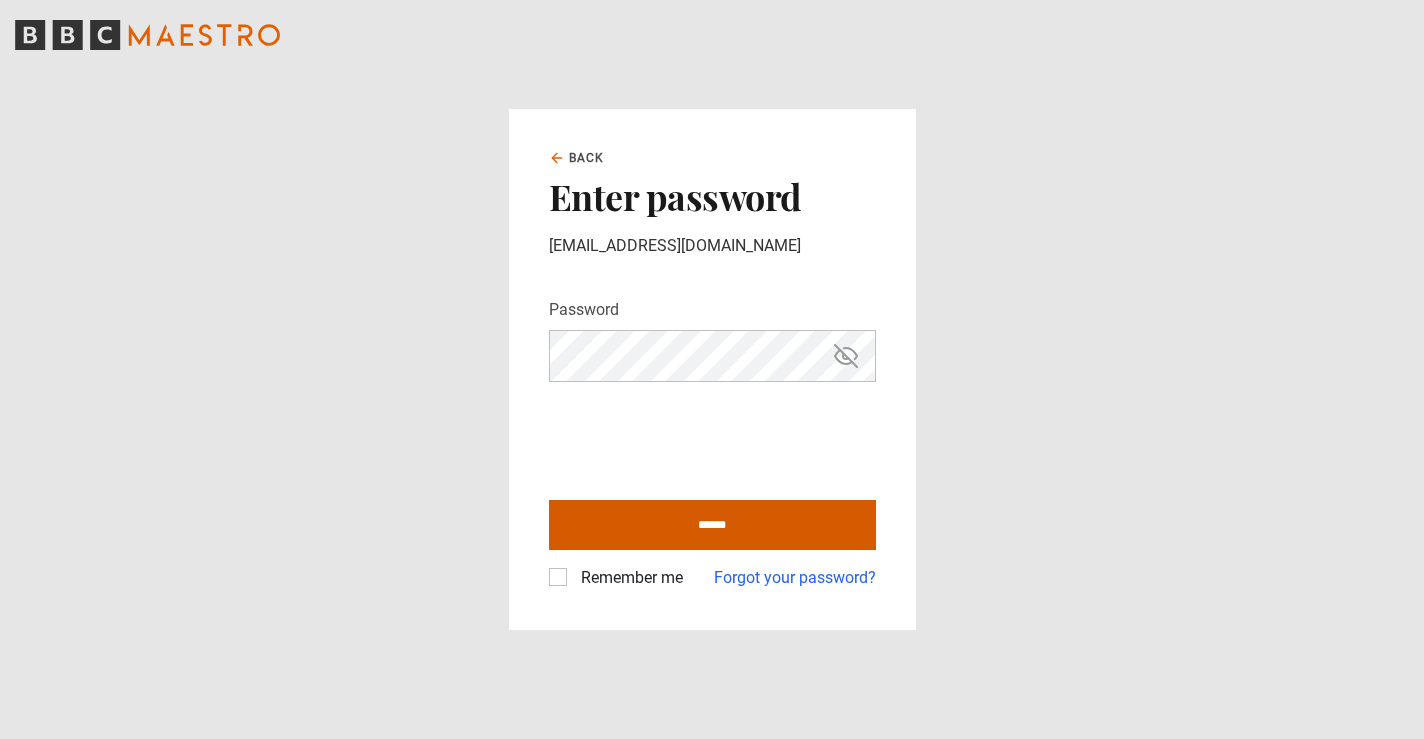 click on "******" at bounding box center [712, 525] 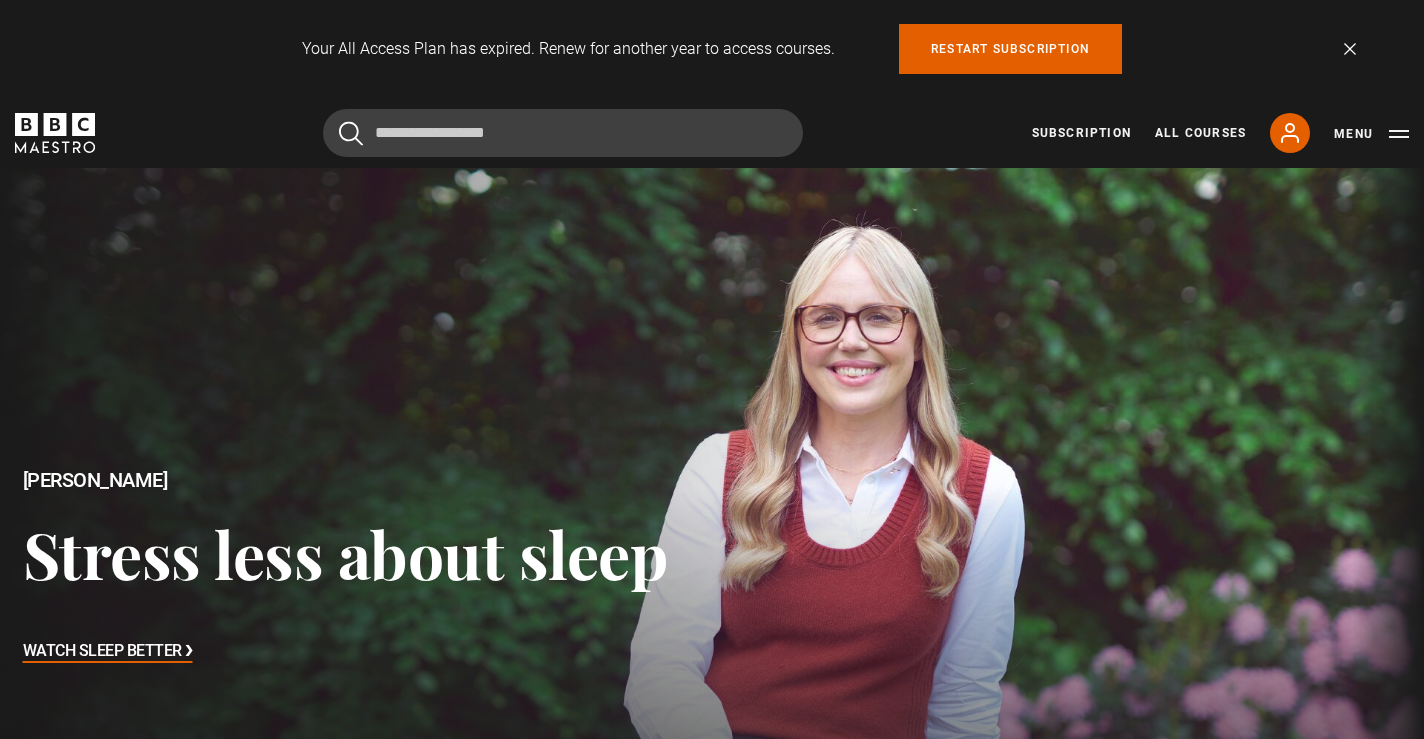 scroll, scrollTop: 0, scrollLeft: 0, axis: both 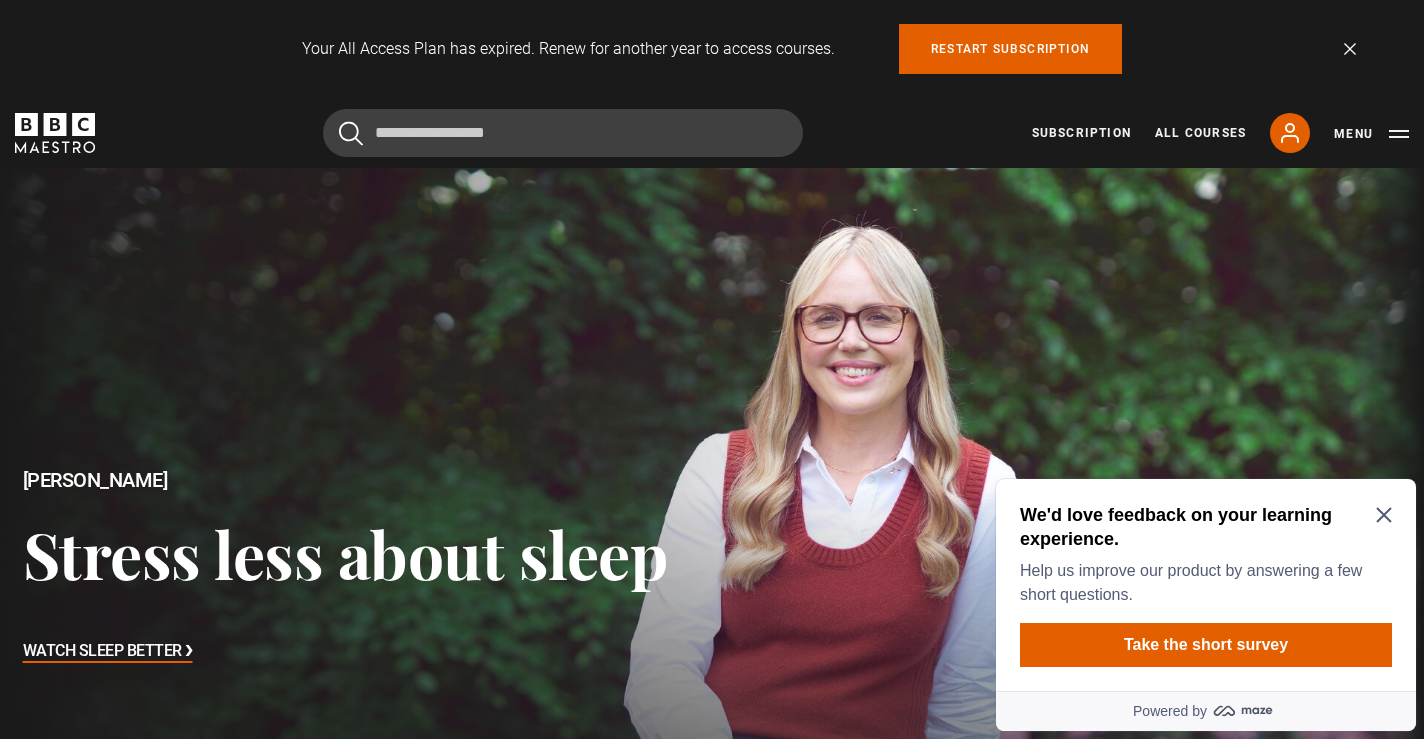 click 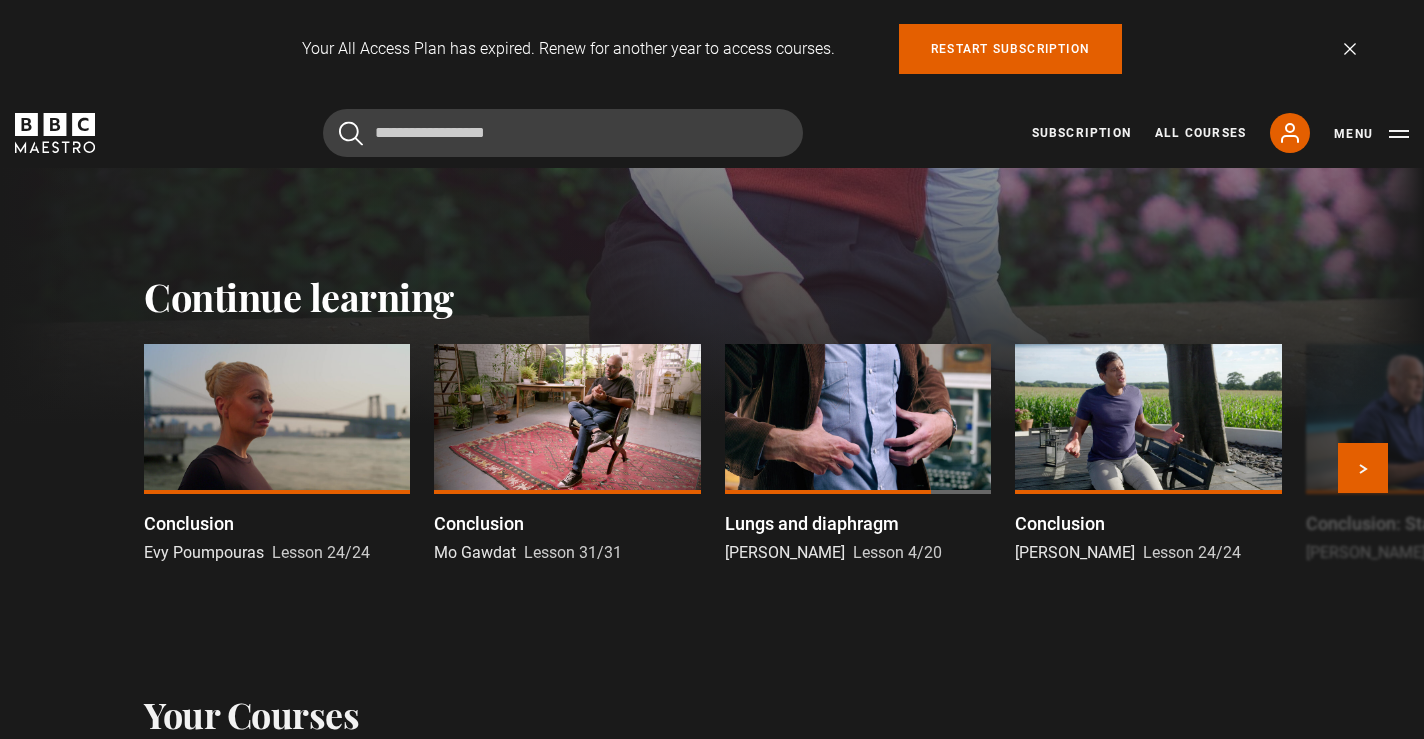scroll, scrollTop: 528, scrollLeft: 0, axis: vertical 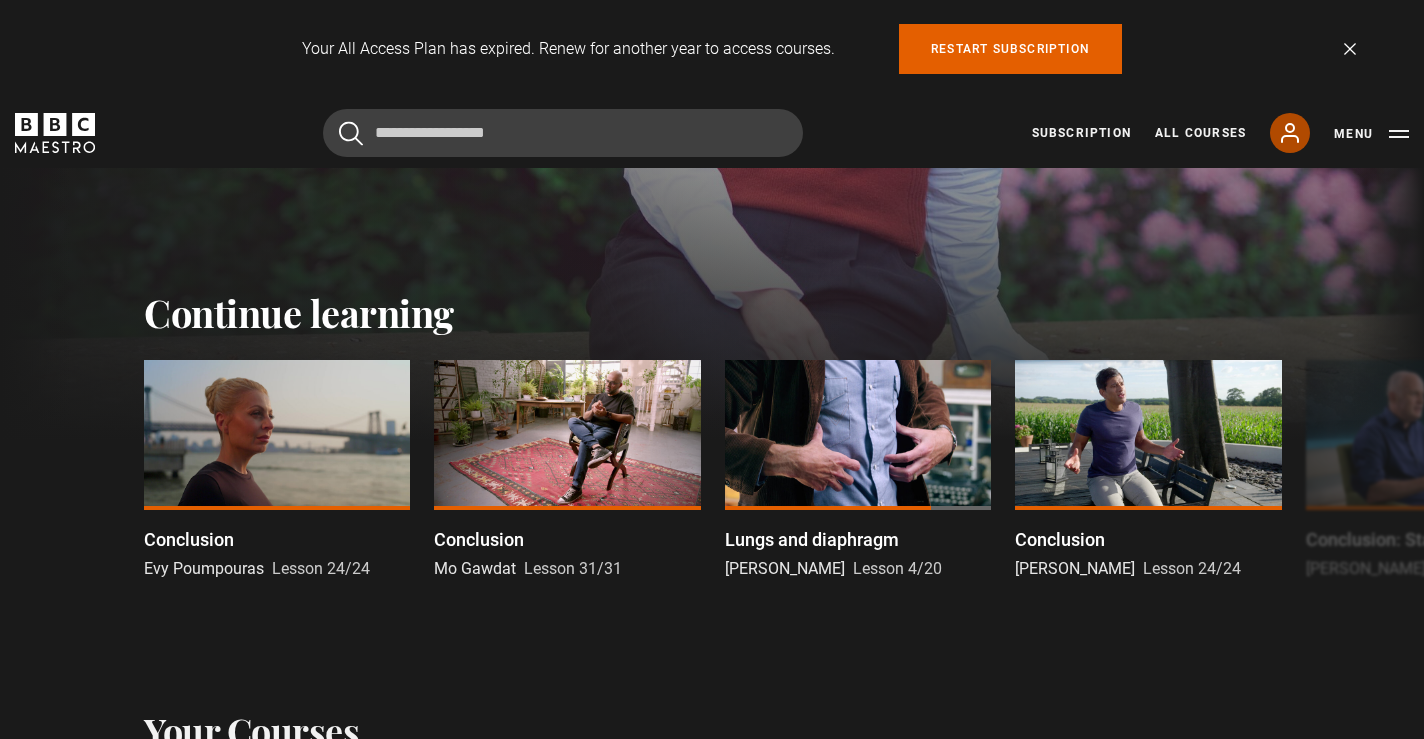 click 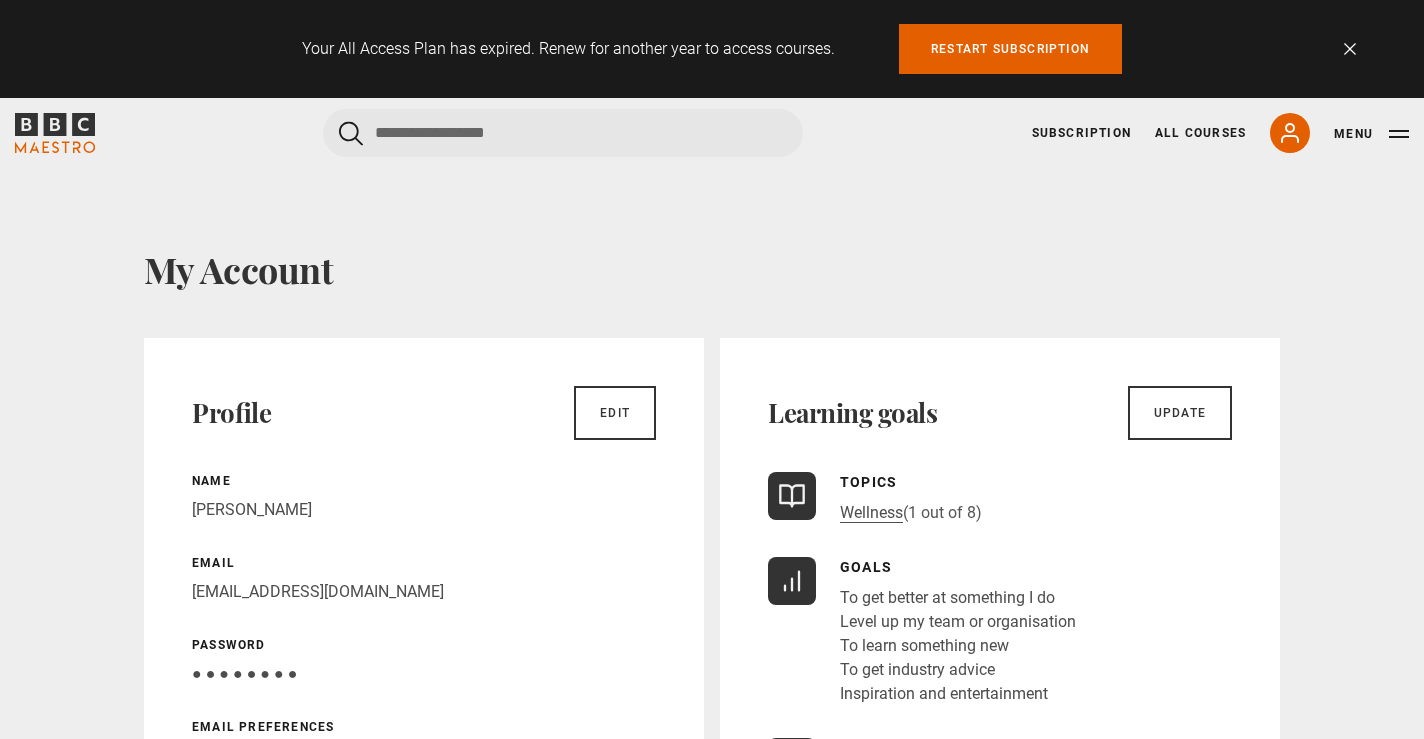 scroll, scrollTop: 0, scrollLeft: 0, axis: both 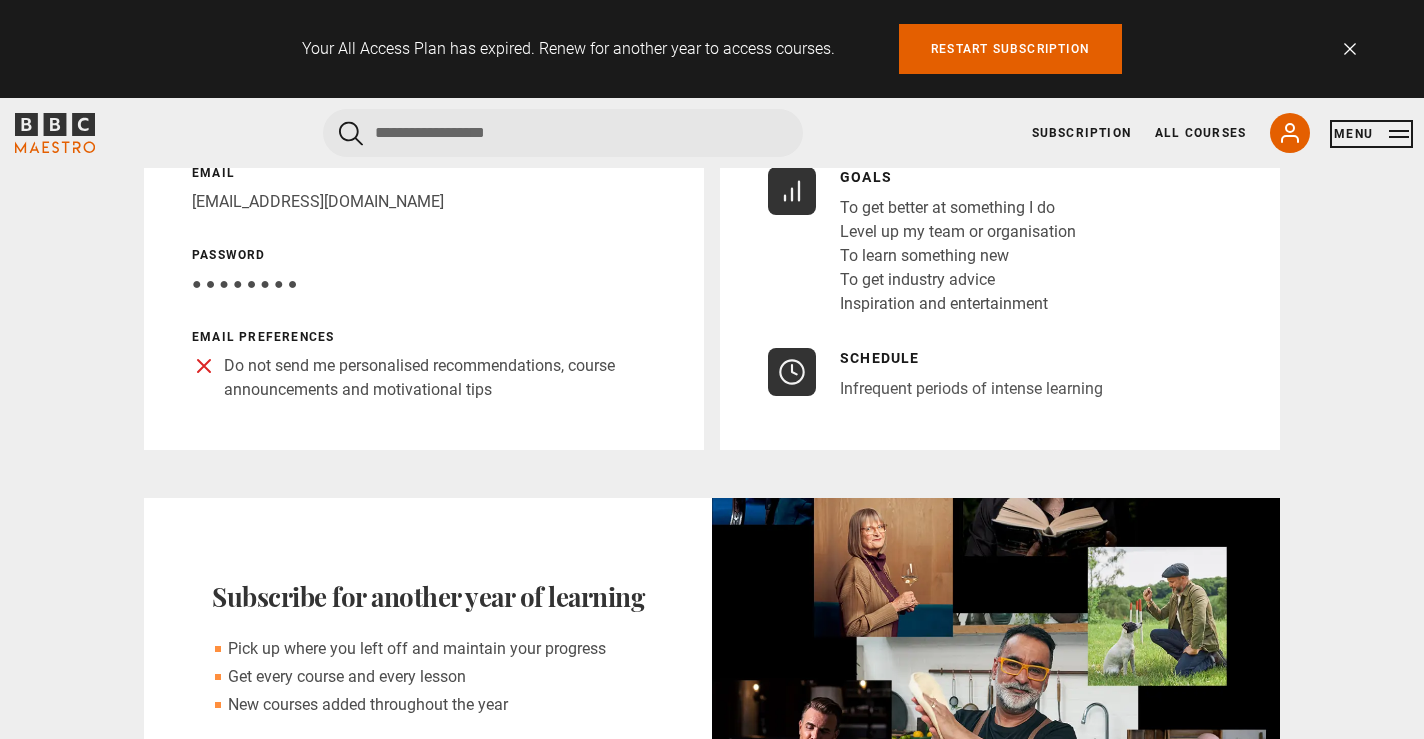 click on "Menu" at bounding box center [1371, 134] 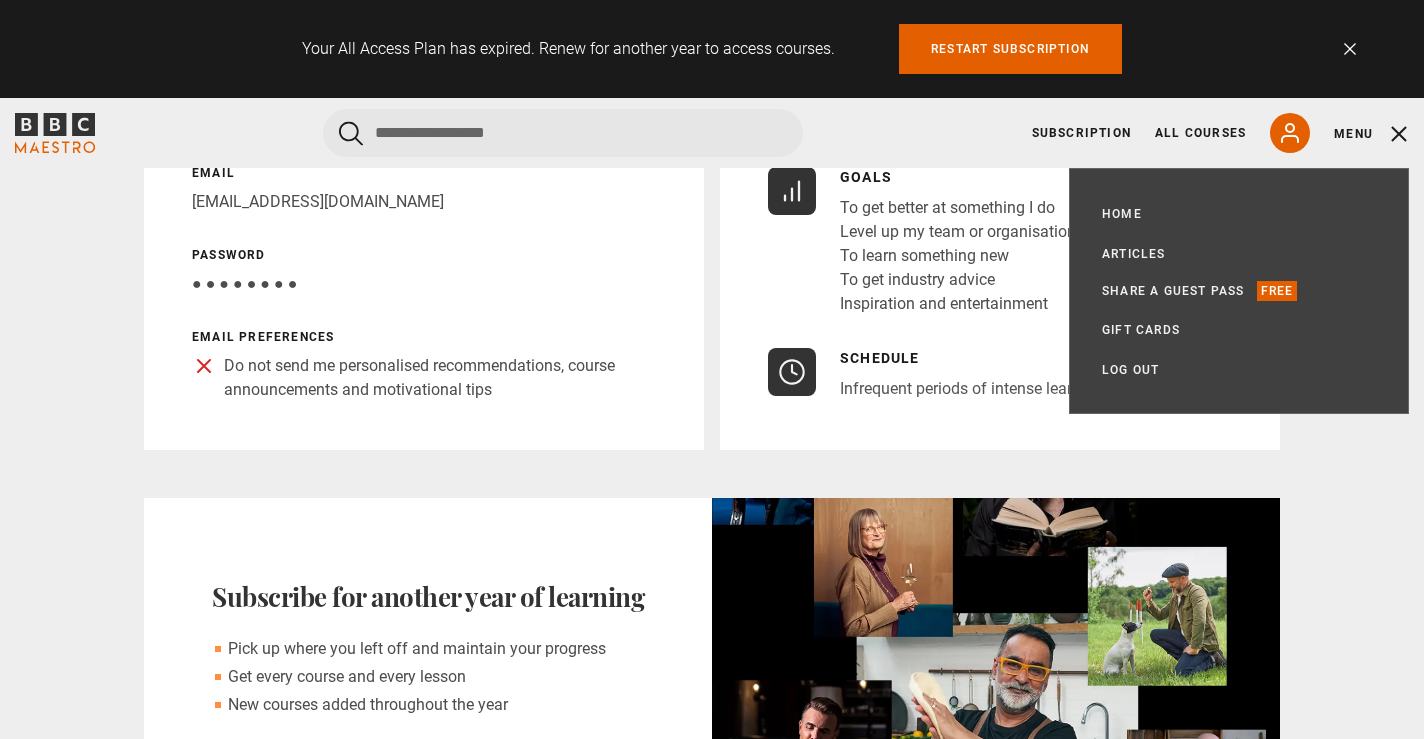 click on "Dismiss" at bounding box center [1350, 49] 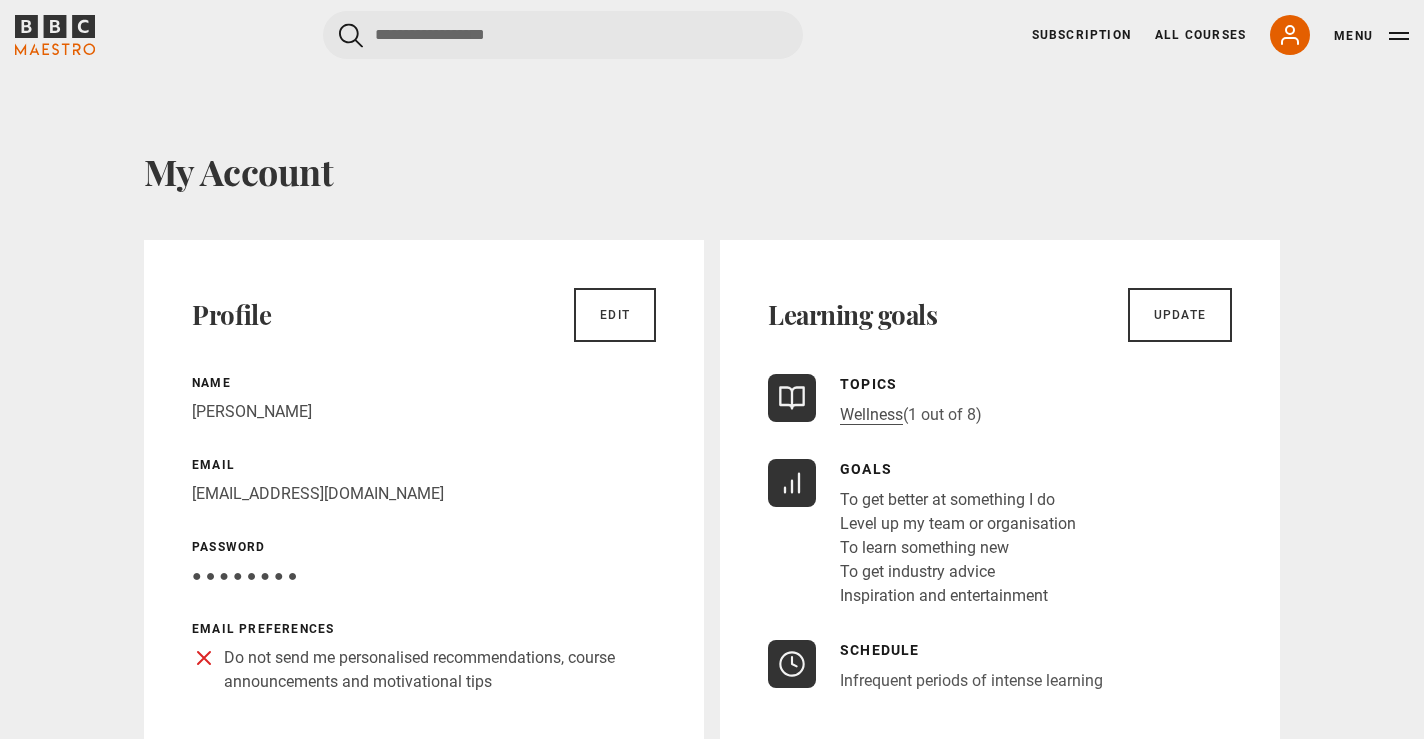 scroll, scrollTop: 0, scrollLeft: 0, axis: both 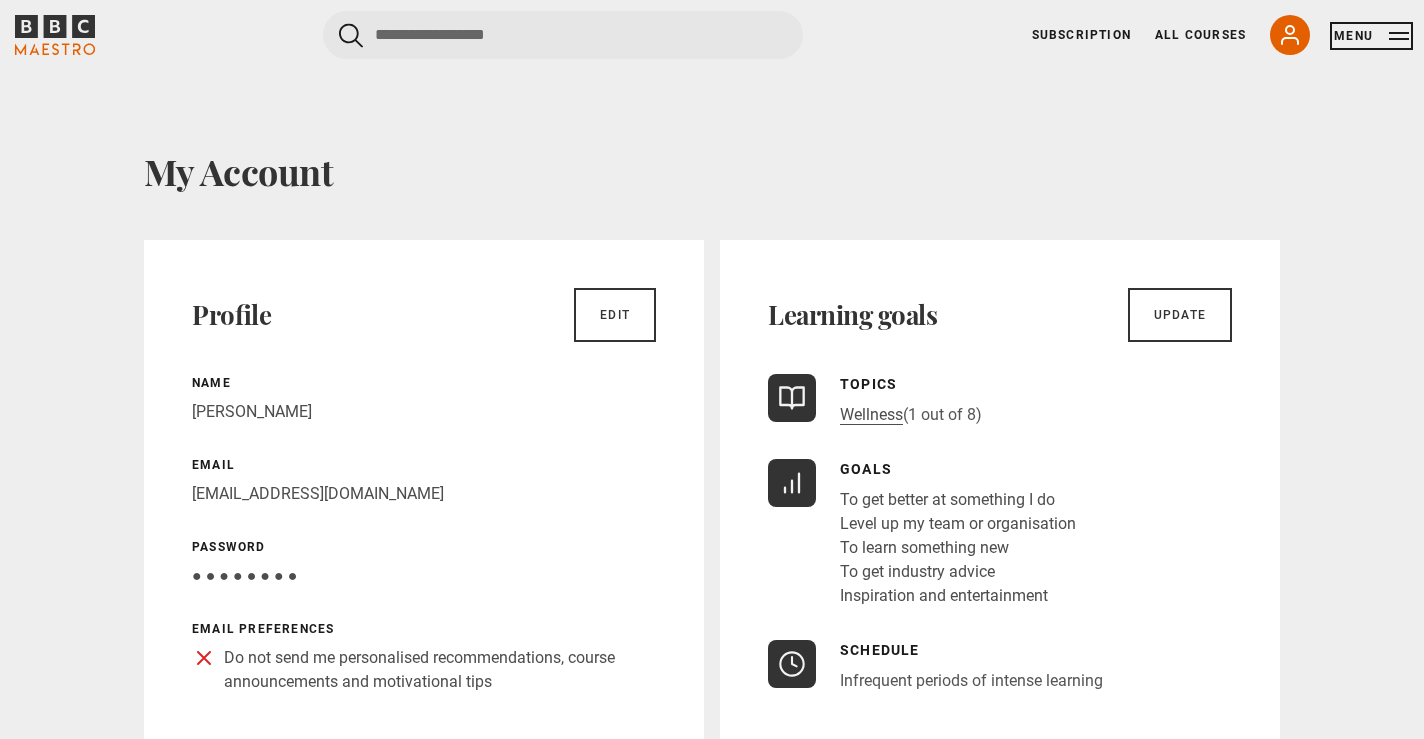 click on "Menu" at bounding box center [1371, 36] 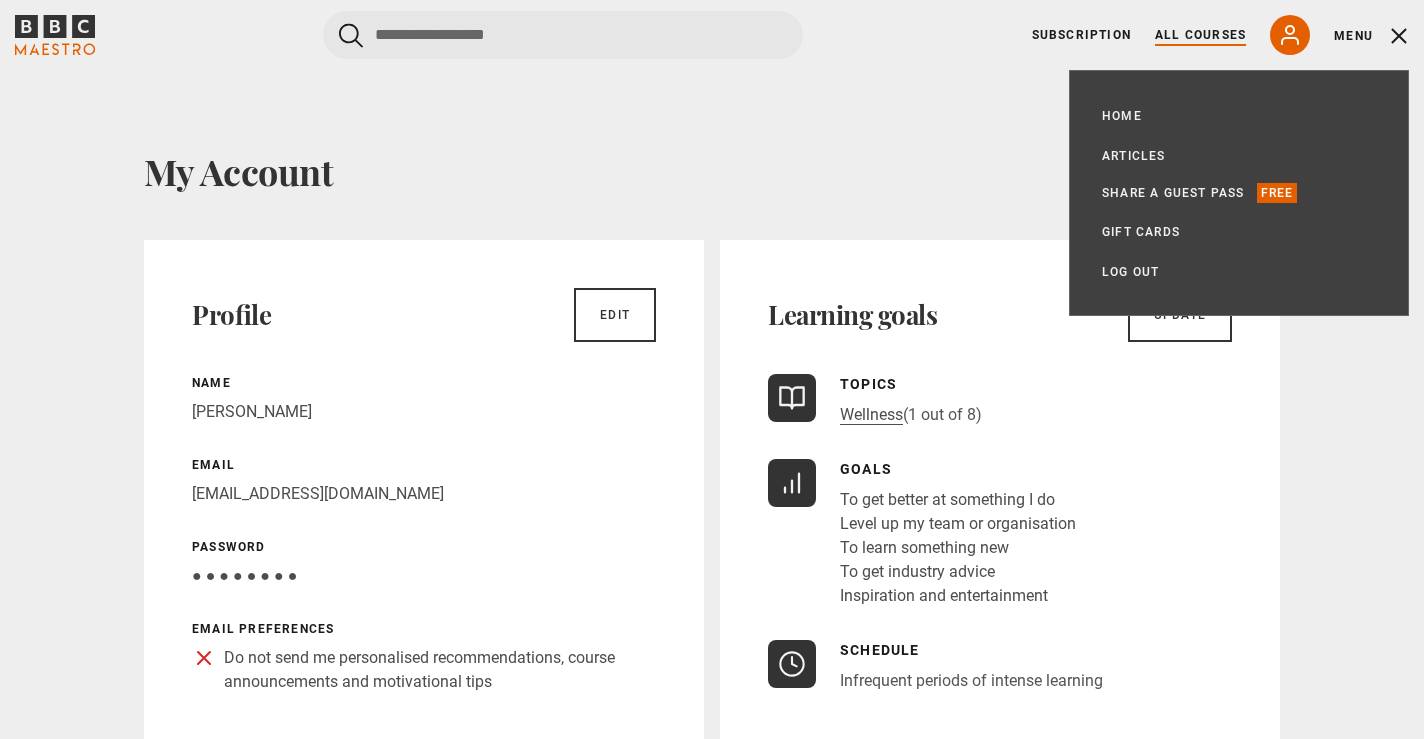 click on "All Courses" at bounding box center [1200, 35] 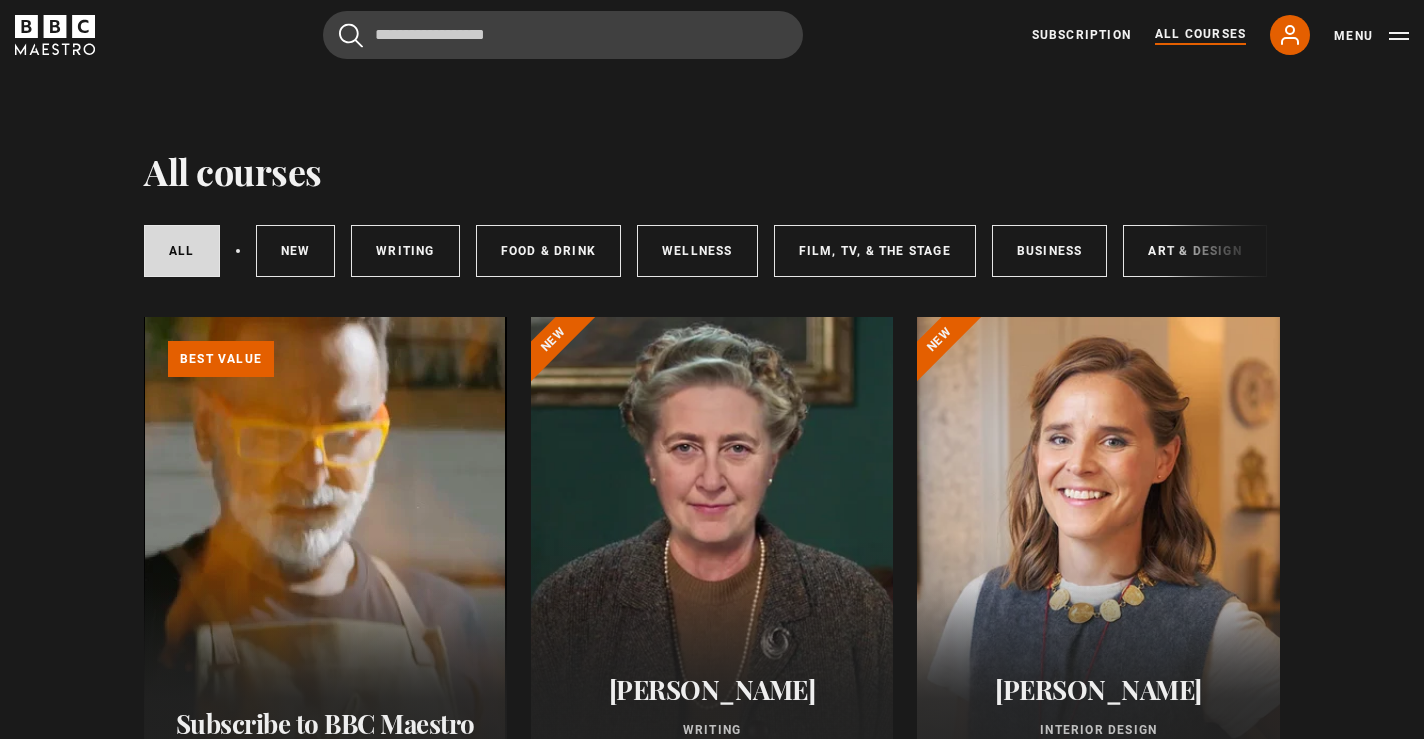 scroll, scrollTop: 0, scrollLeft: 0, axis: both 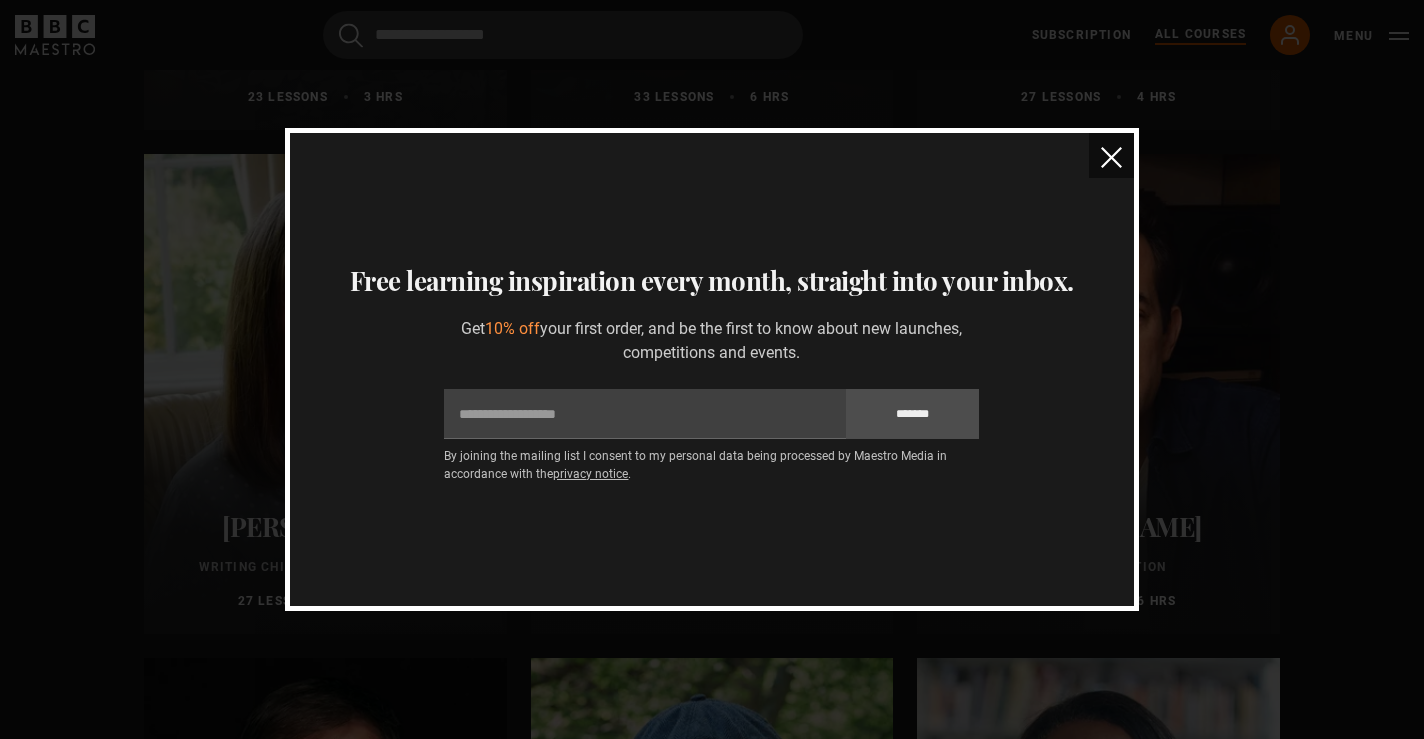 click at bounding box center (1111, 157) 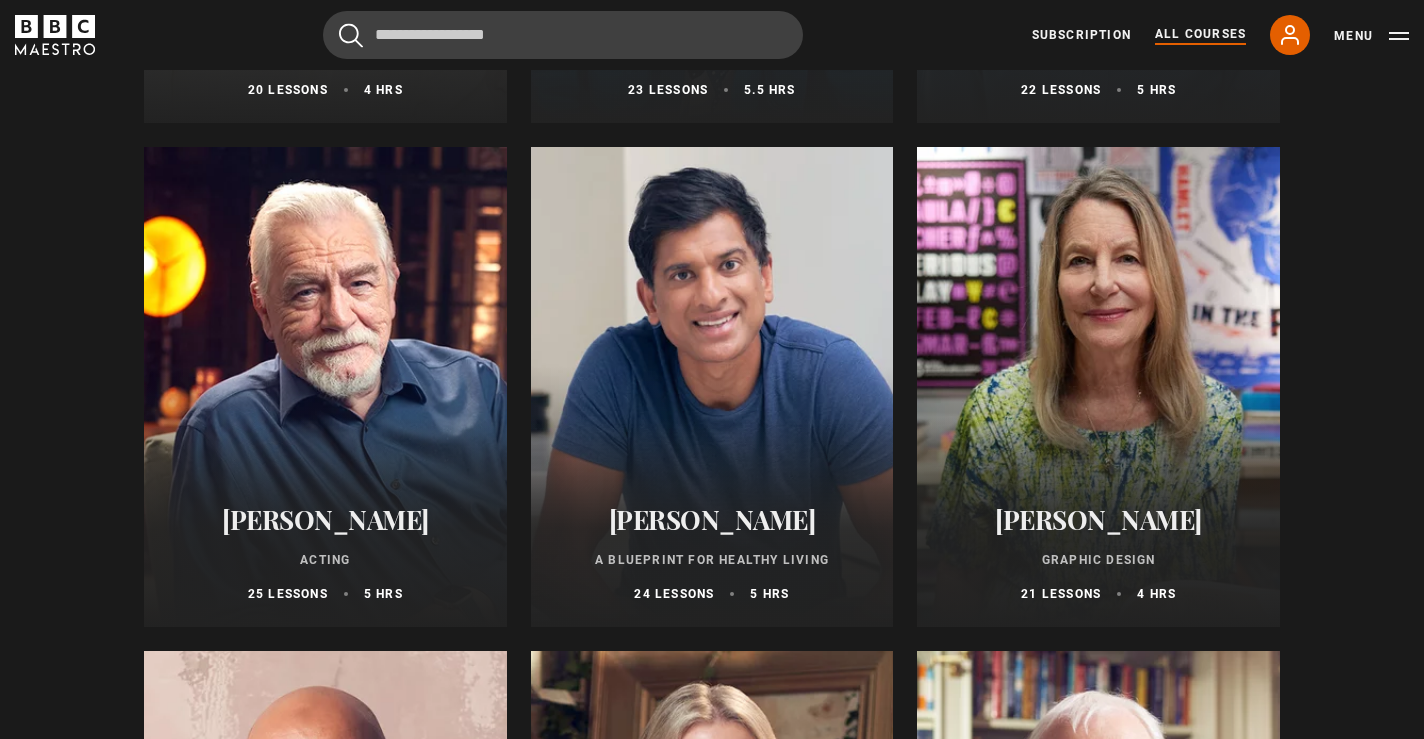 scroll, scrollTop: 3019, scrollLeft: 0, axis: vertical 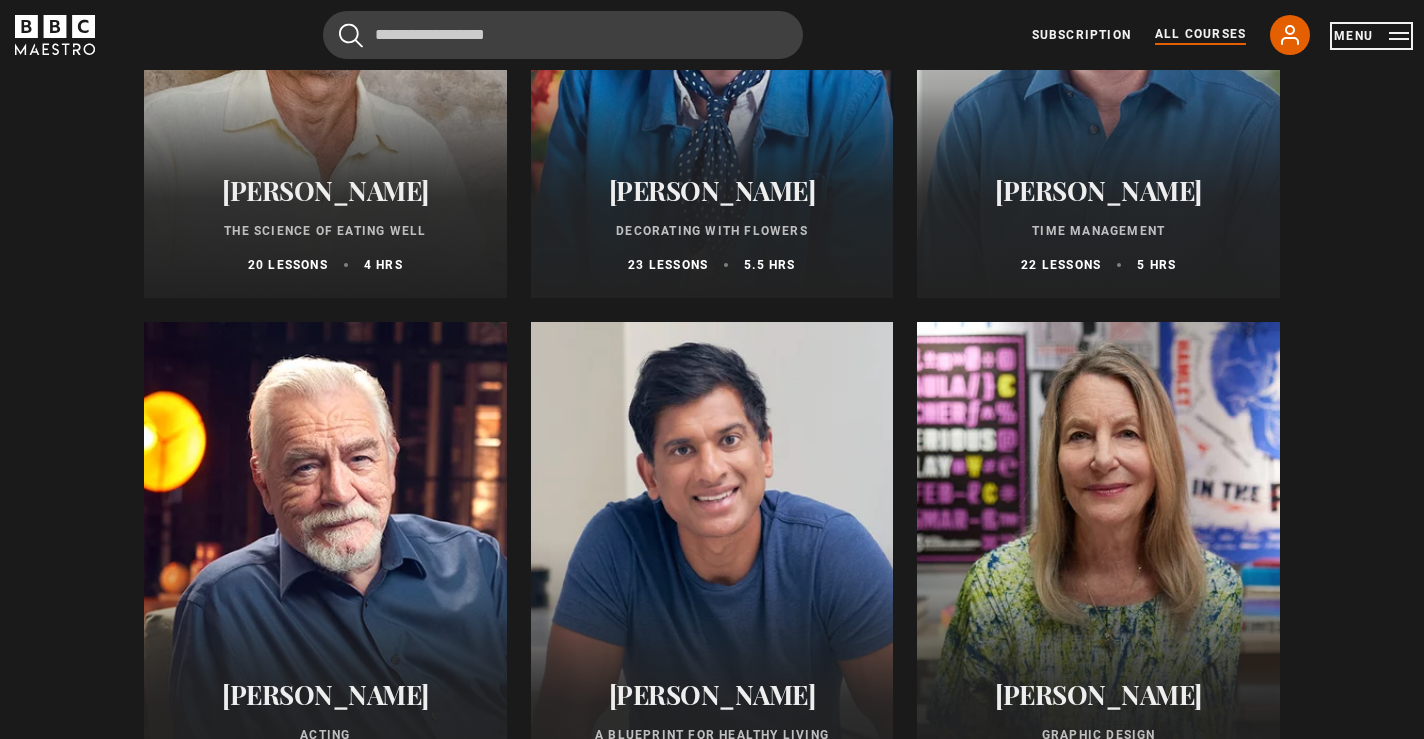 click on "Menu" at bounding box center [1371, 36] 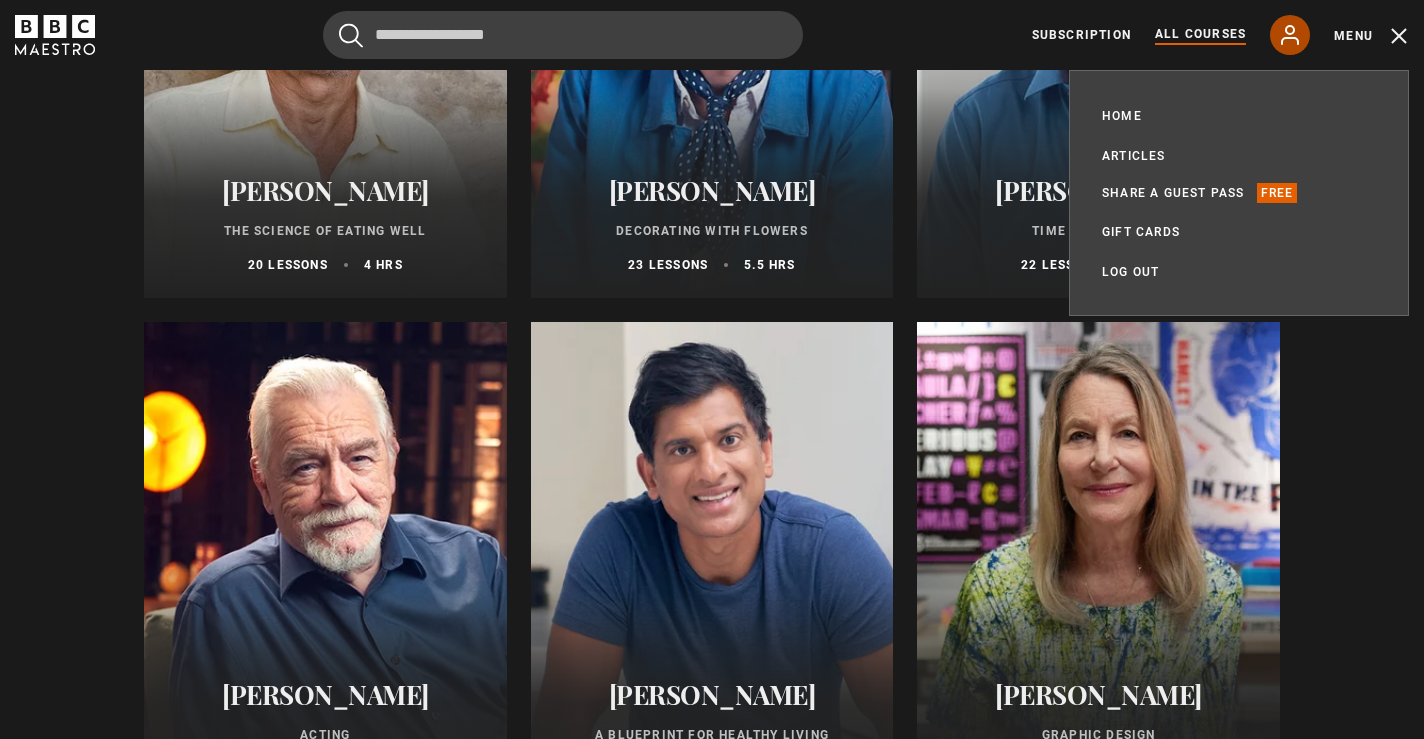 click 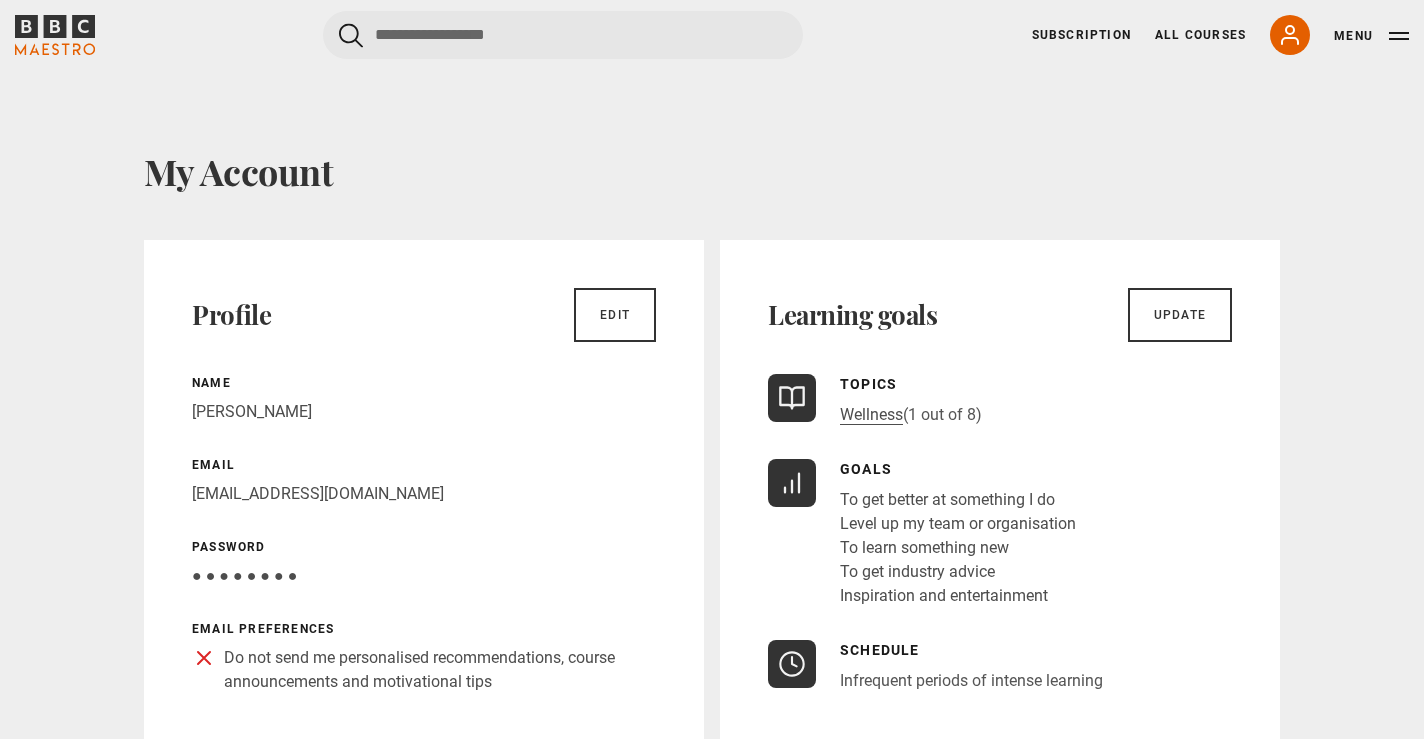 scroll, scrollTop: 0, scrollLeft: 0, axis: both 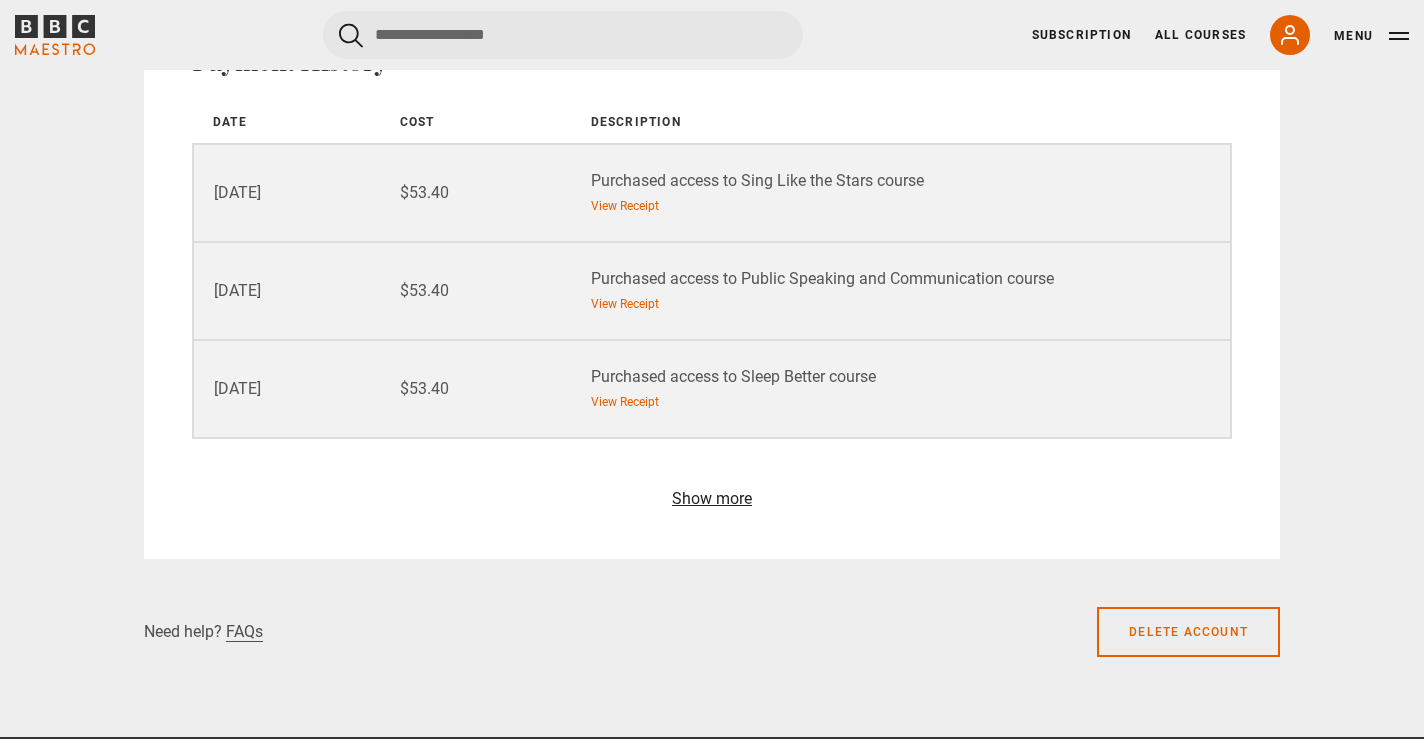 click at bounding box center [712, 499] 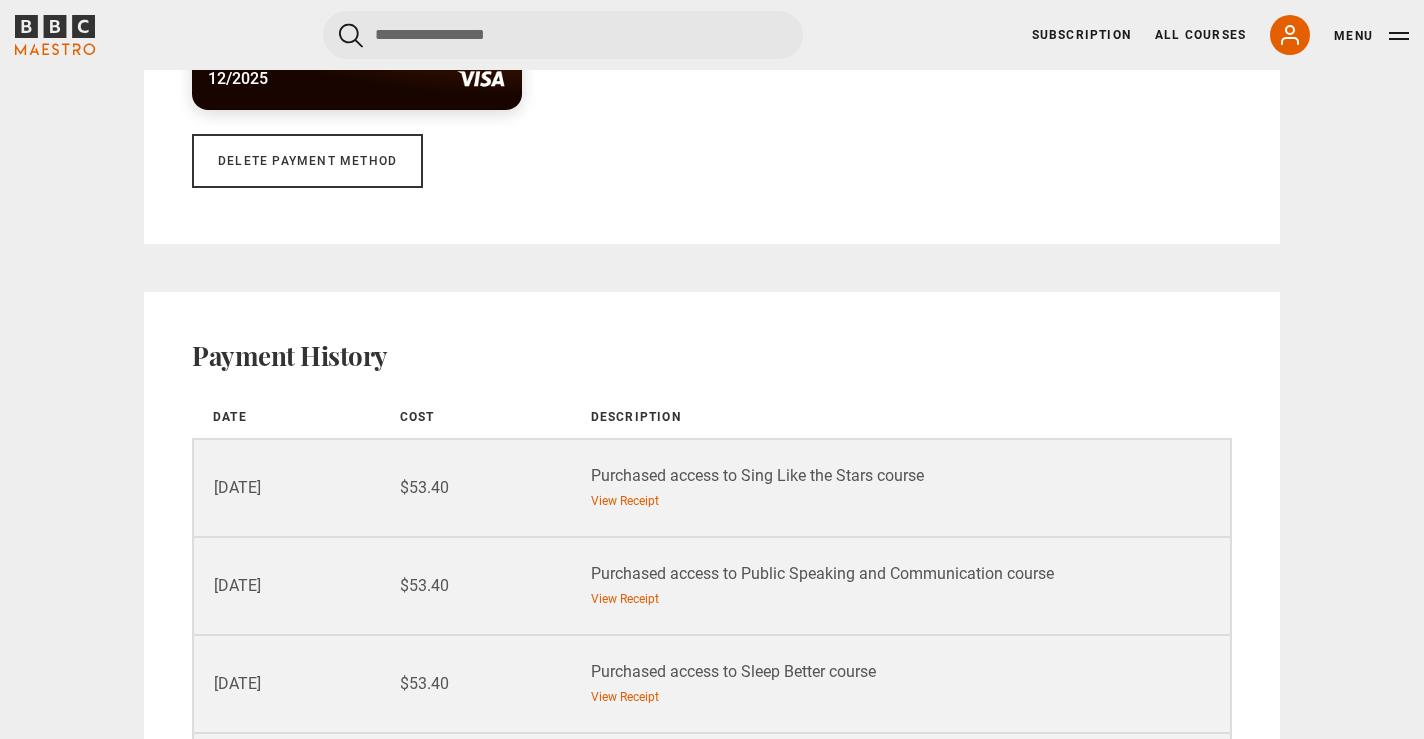 scroll, scrollTop: 1871, scrollLeft: 0, axis: vertical 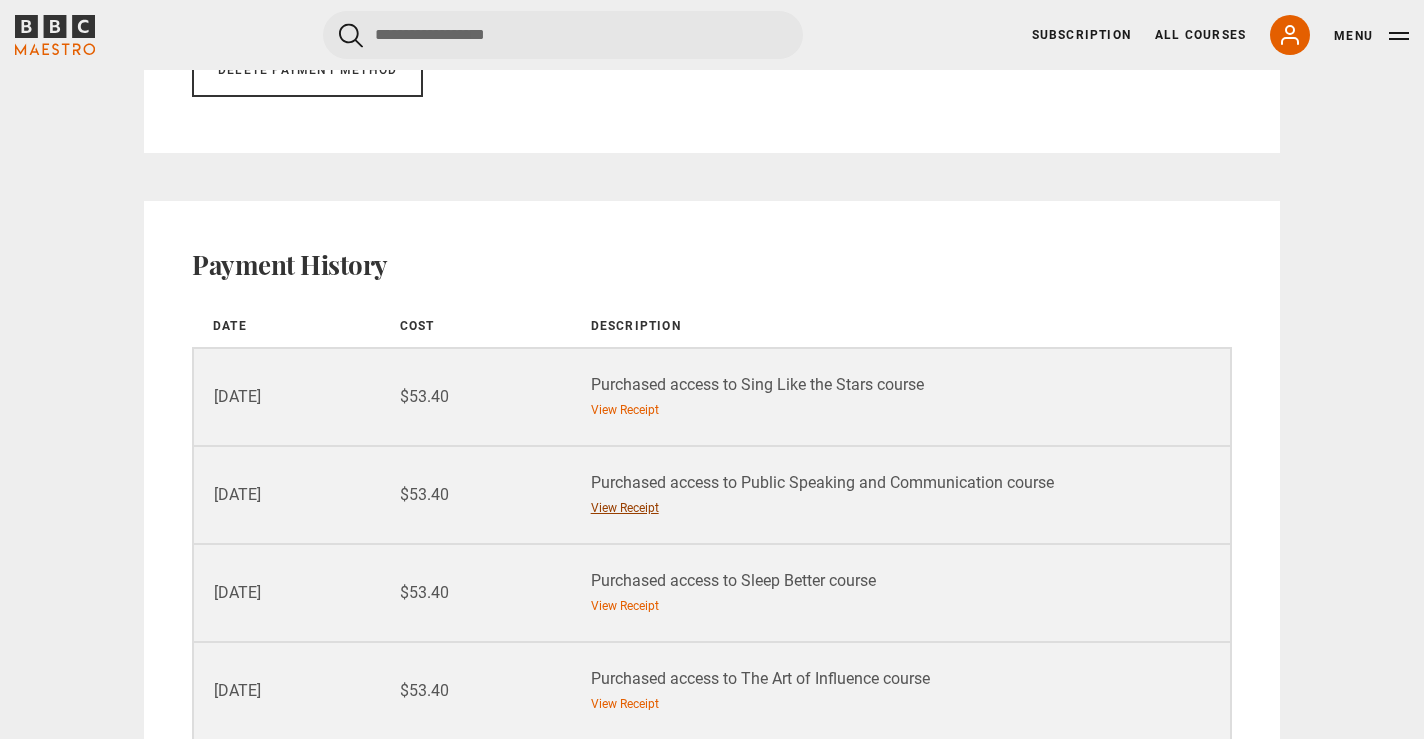 click on "View Receipt" at bounding box center [625, 508] 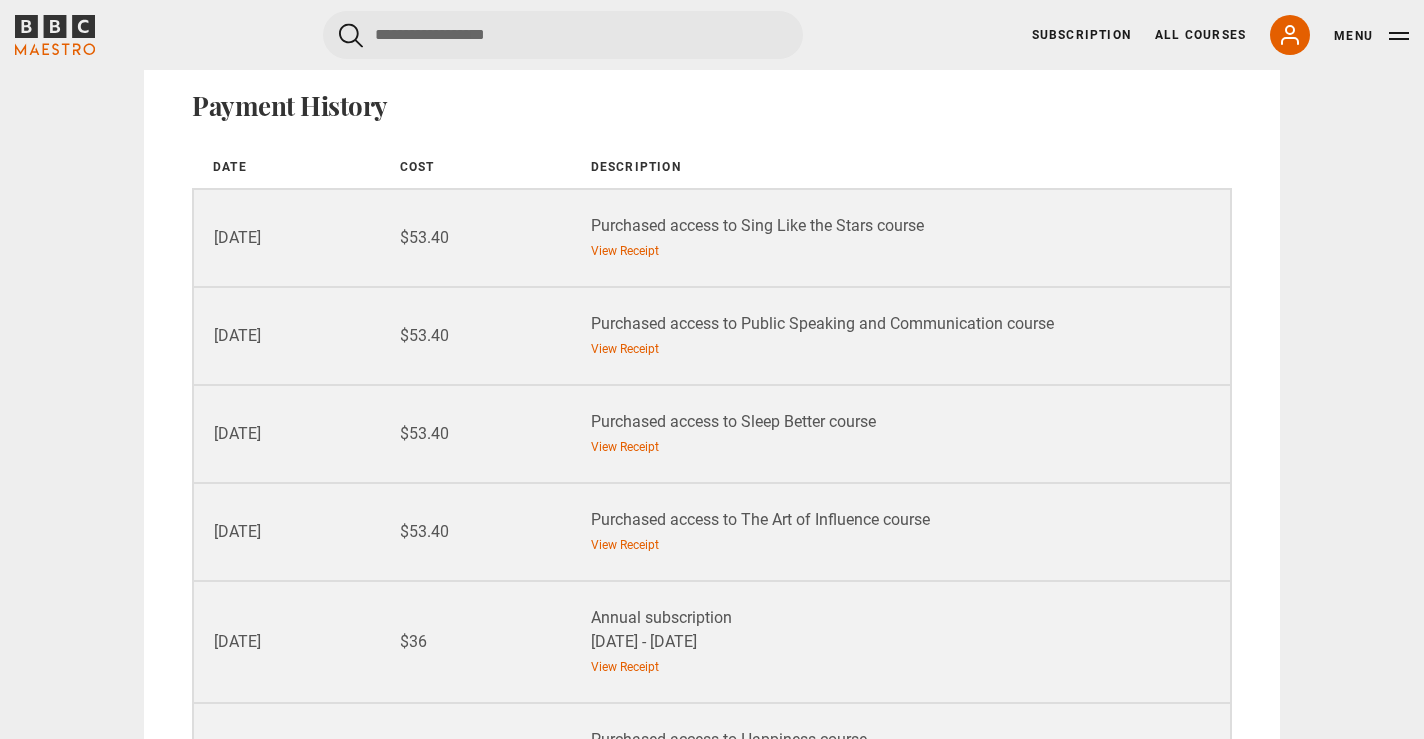 scroll, scrollTop: 2026, scrollLeft: 0, axis: vertical 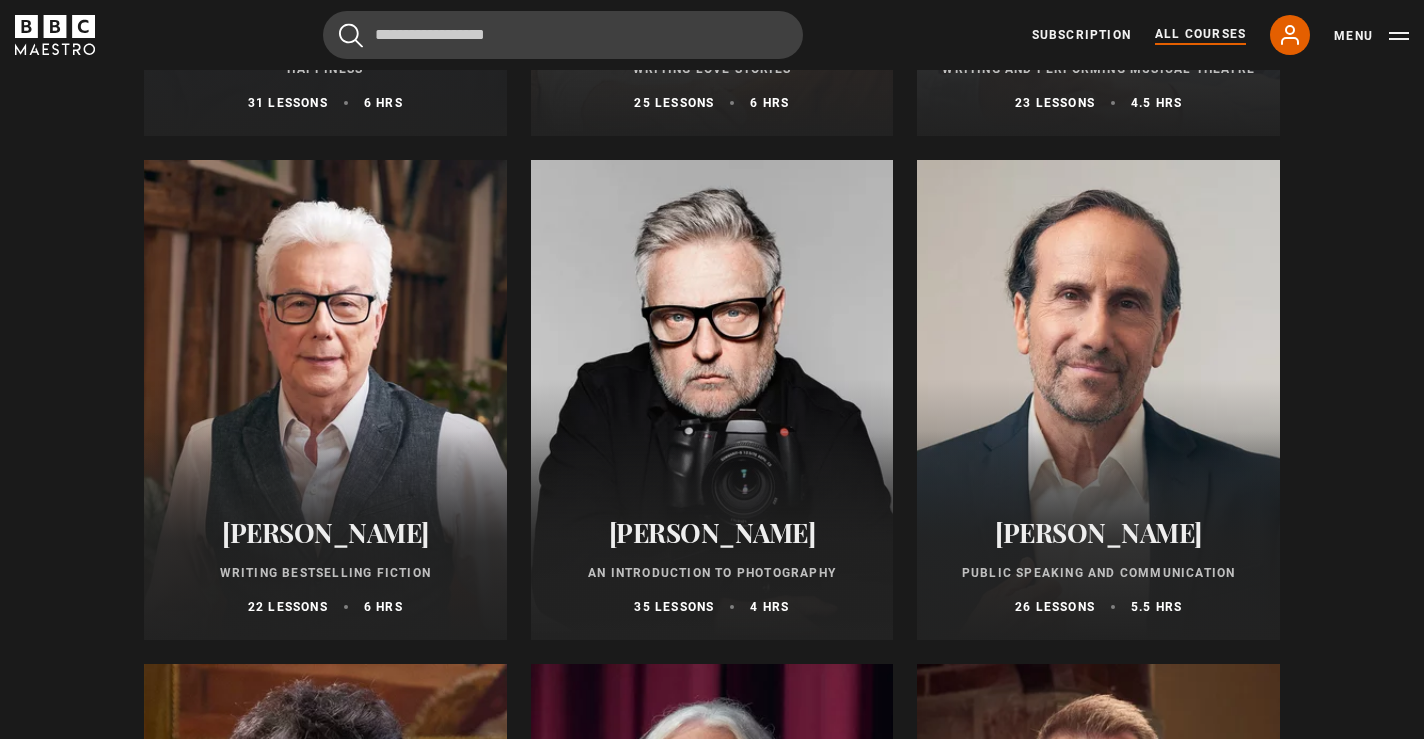 click at bounding box center [1098, 400] 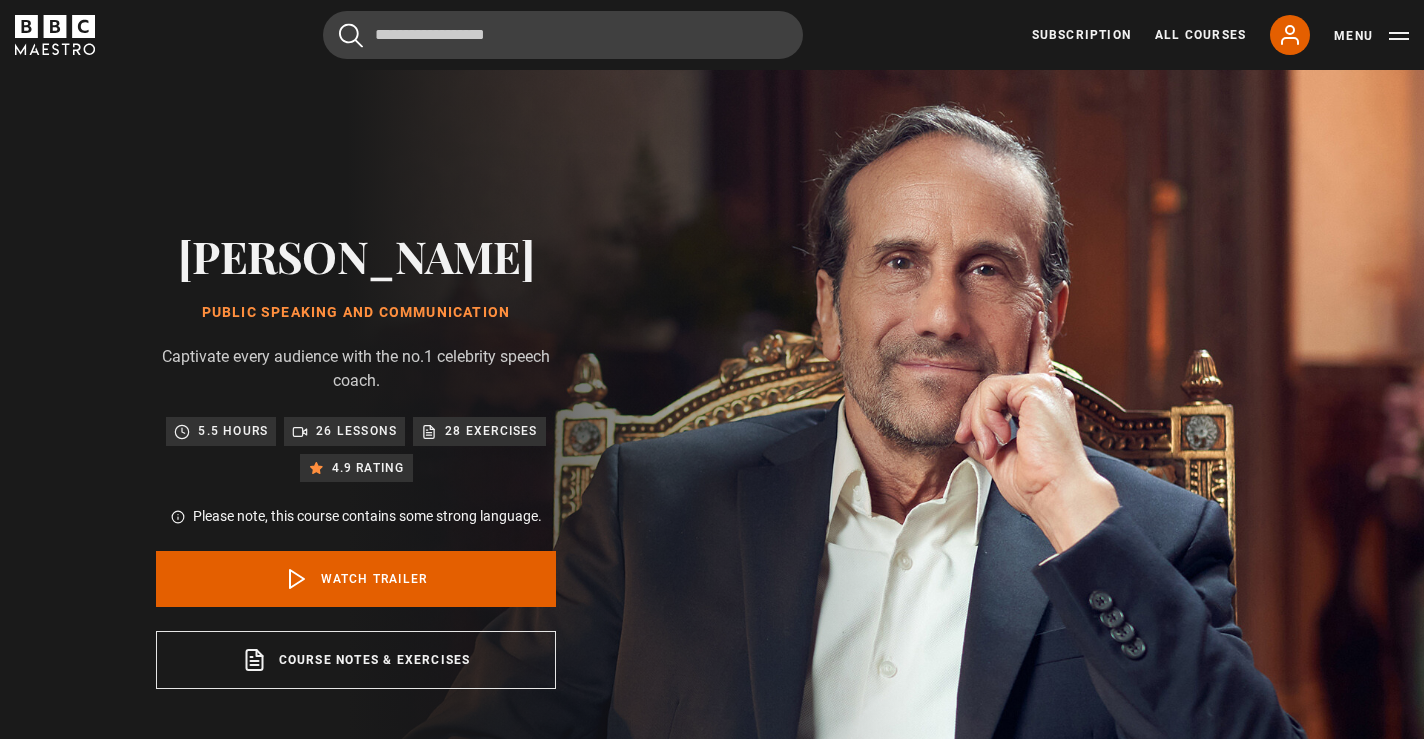 scroll, scrollTop: 0, scrollLeft: 0, axis: both 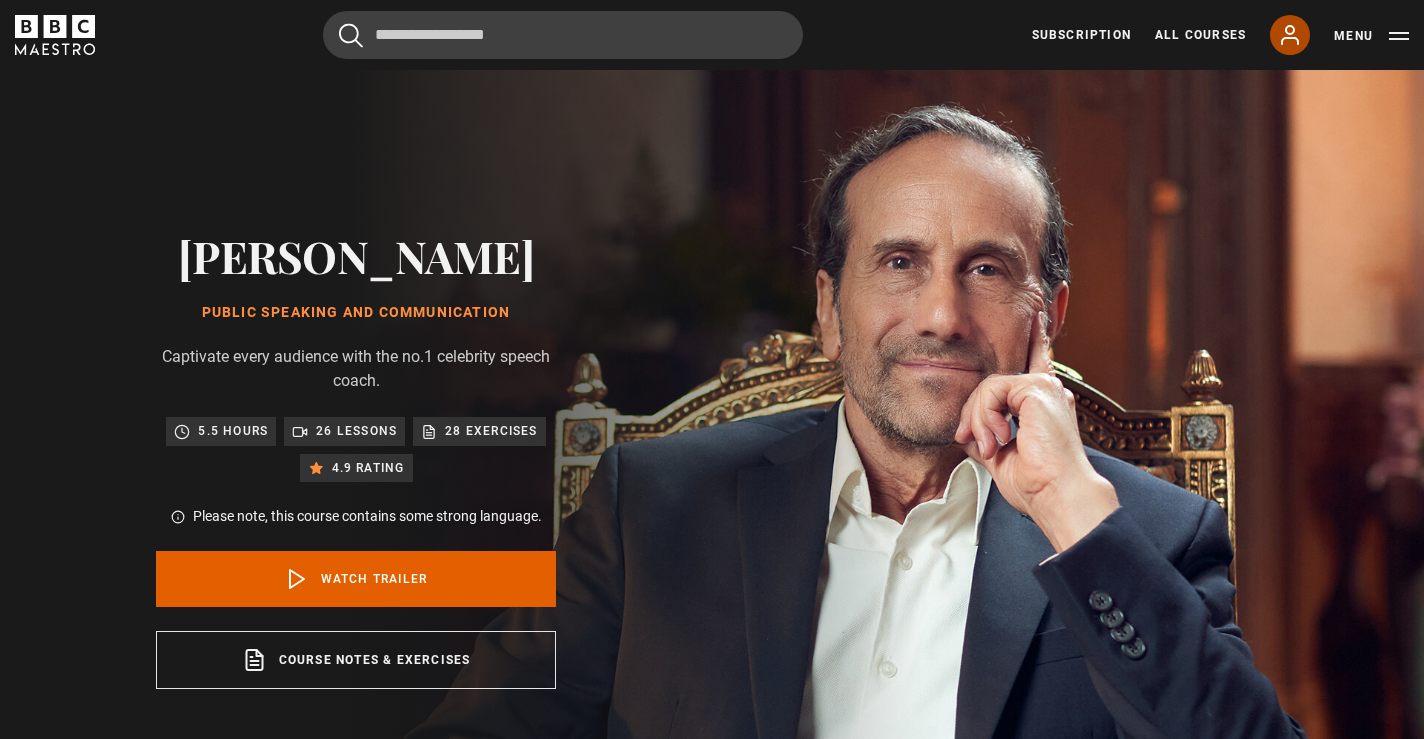 click 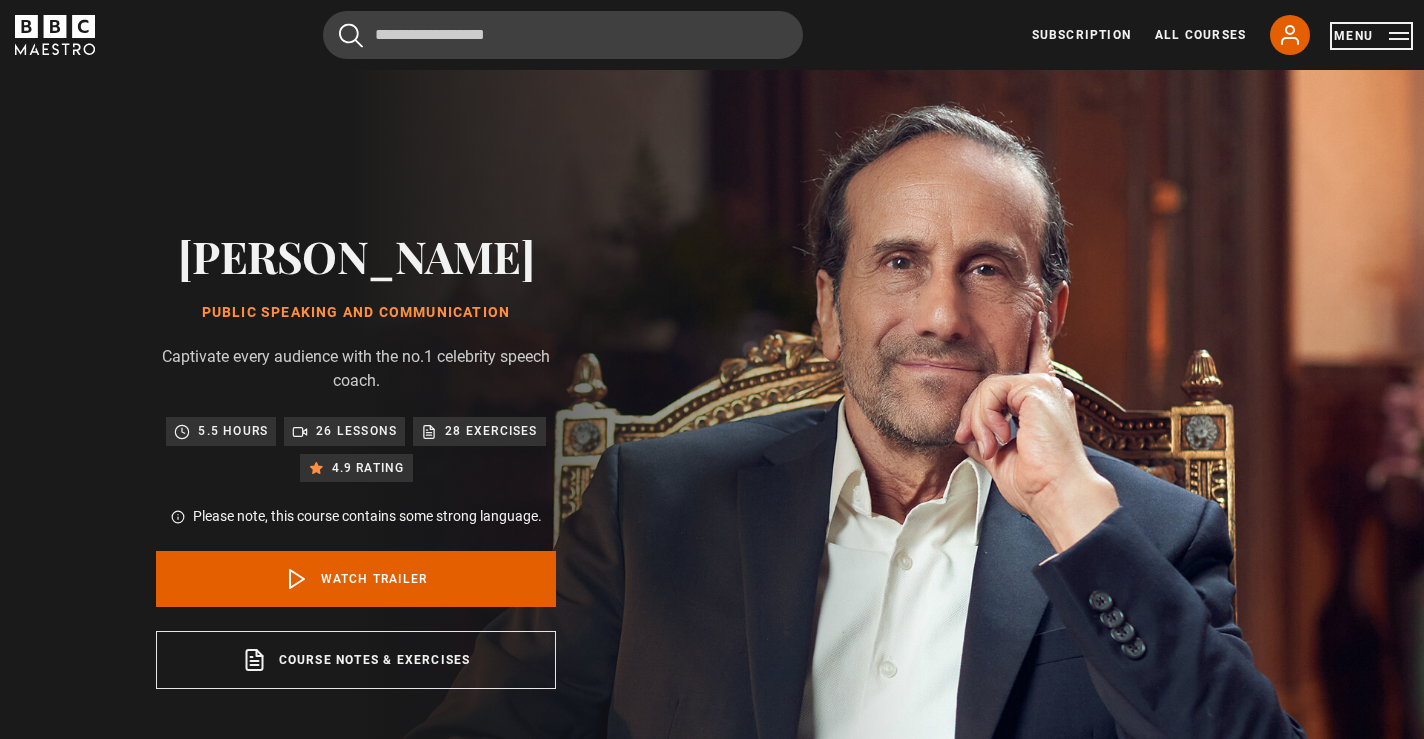 click on "Menu" at bounding box center [1371, 36] 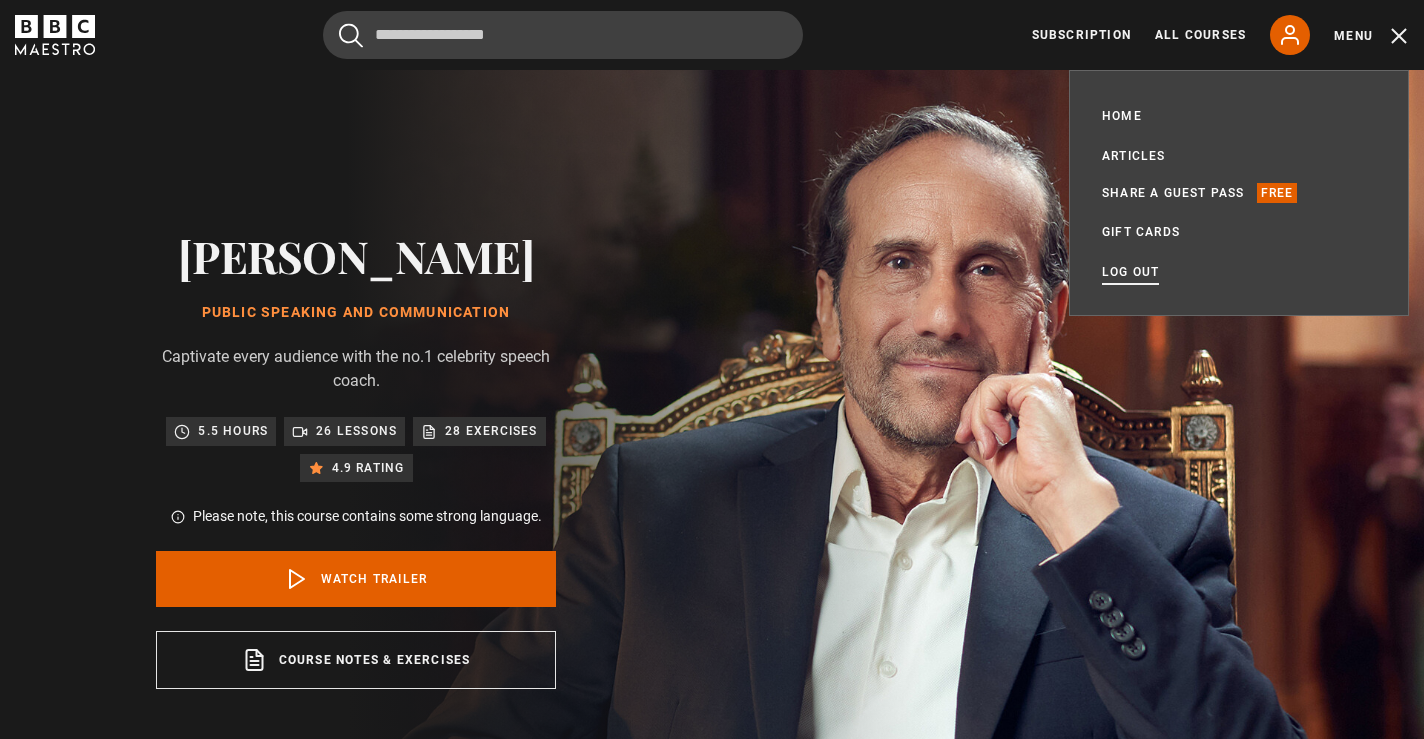 click on "Log out" at bounding box center (1130, 272) 